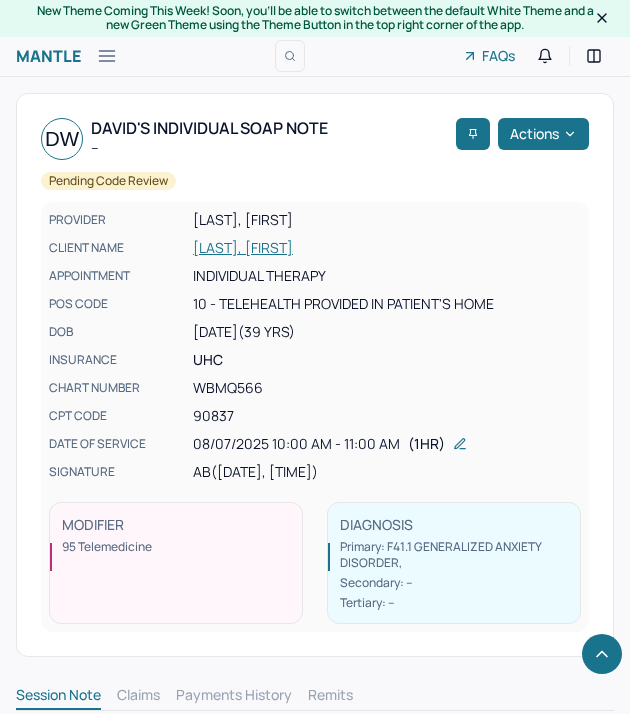 scroll, scrollTop: 3429, scrollLeft: 0, axis: vertical 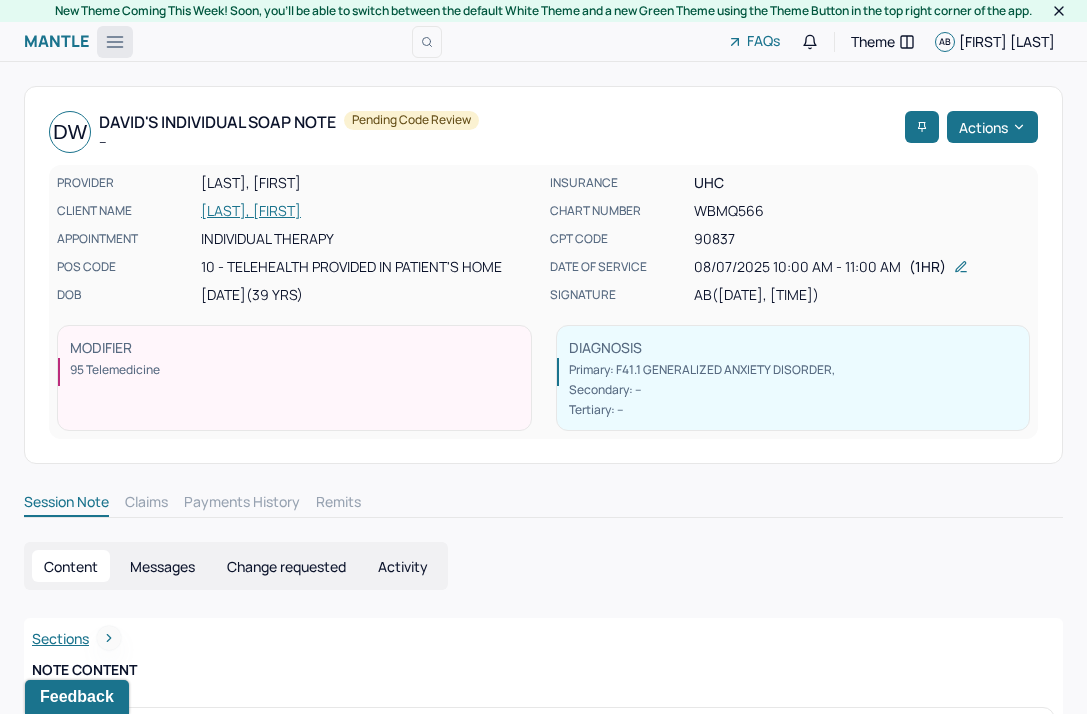click 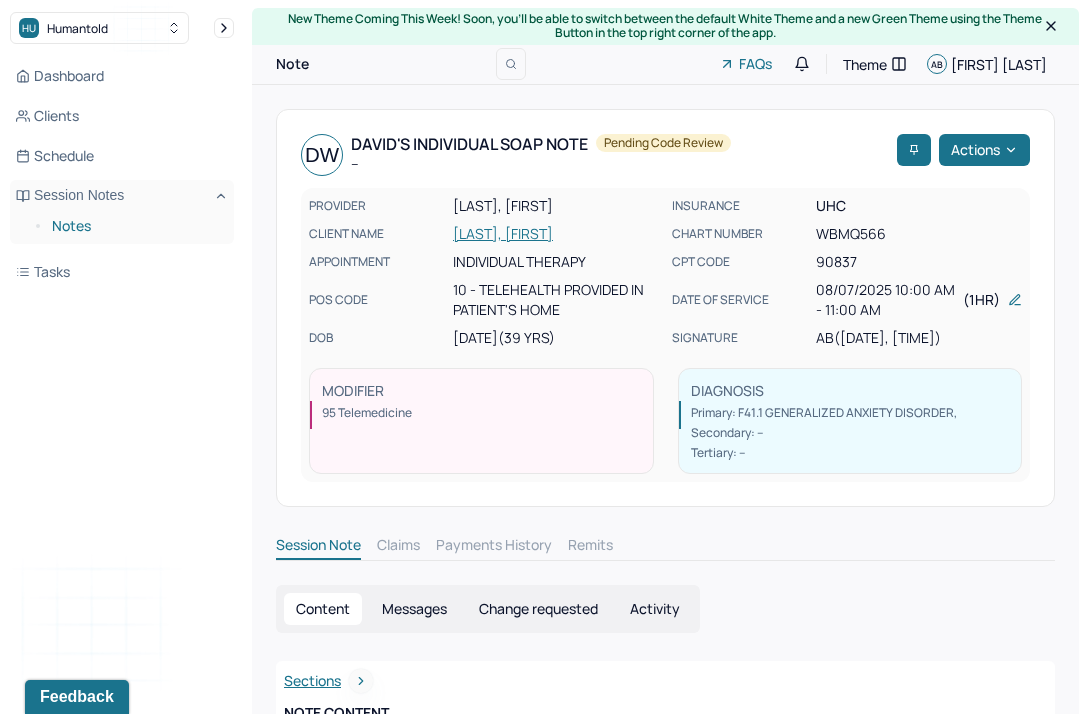 click on "Notes" at bounding box center (135, 226) 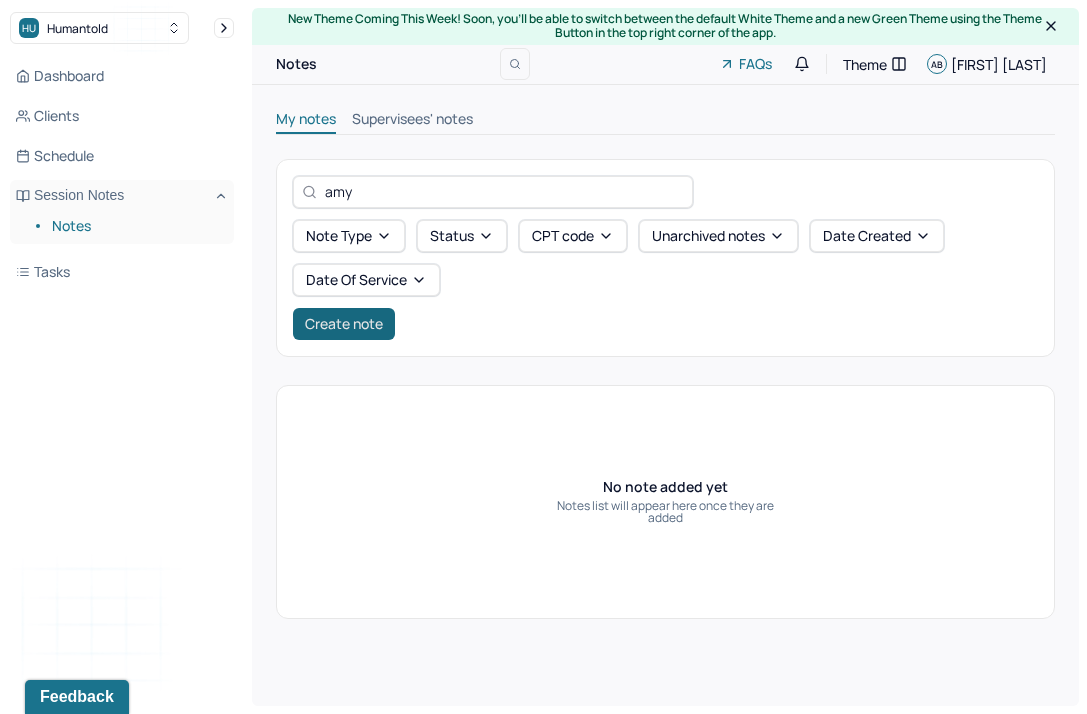 click on "Create note" at bounding box center (344, 324) 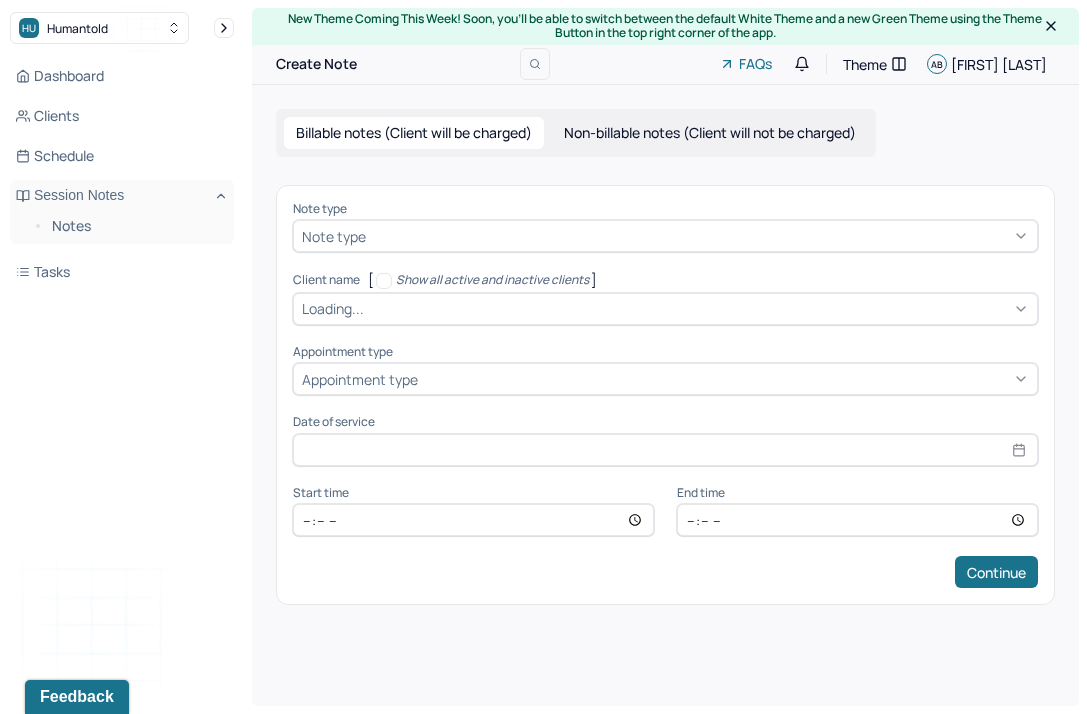 click on "Note type" at bounding box center [334, 236] 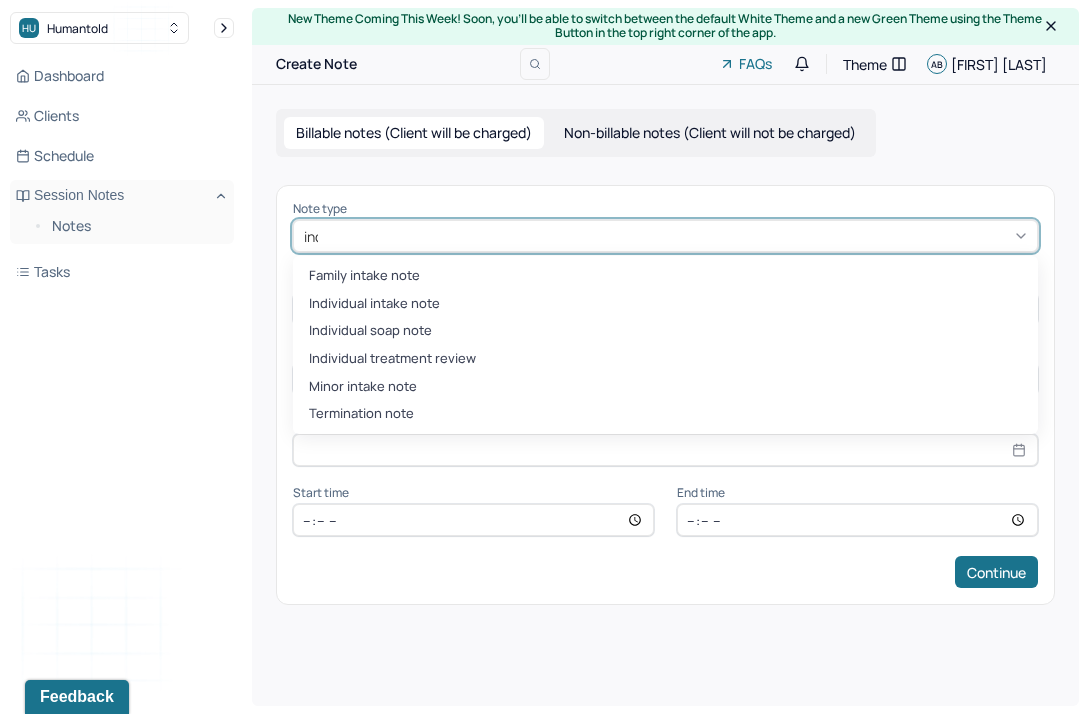 type on "indi" 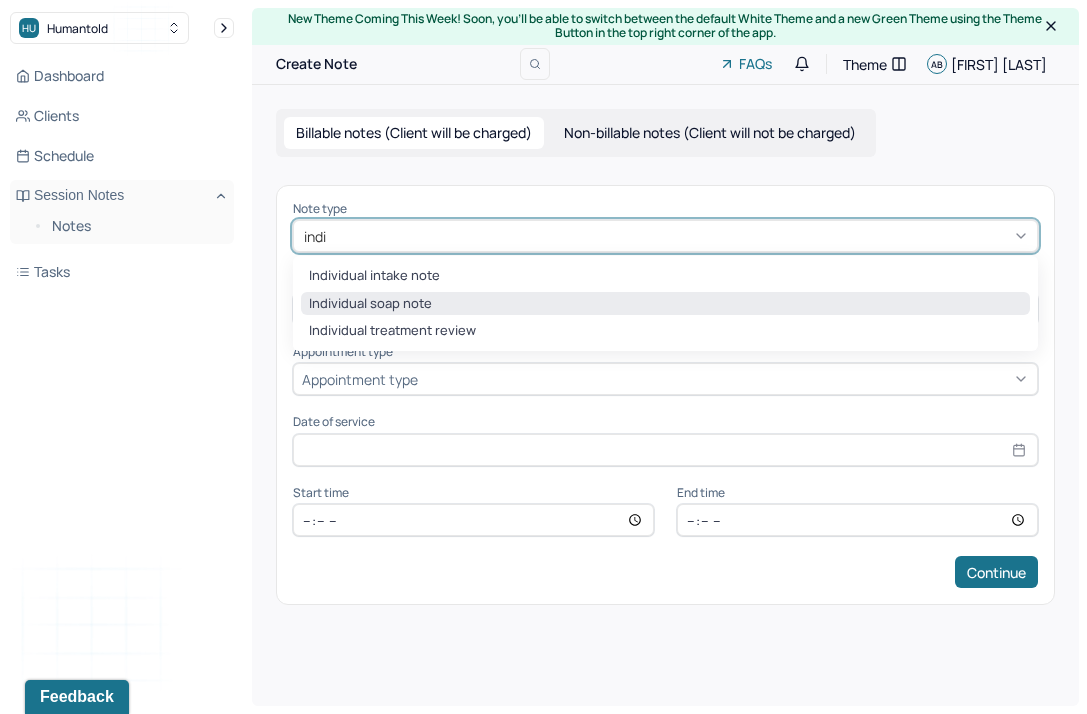 click on "Individual soap note" at bounding box center (665, 304) 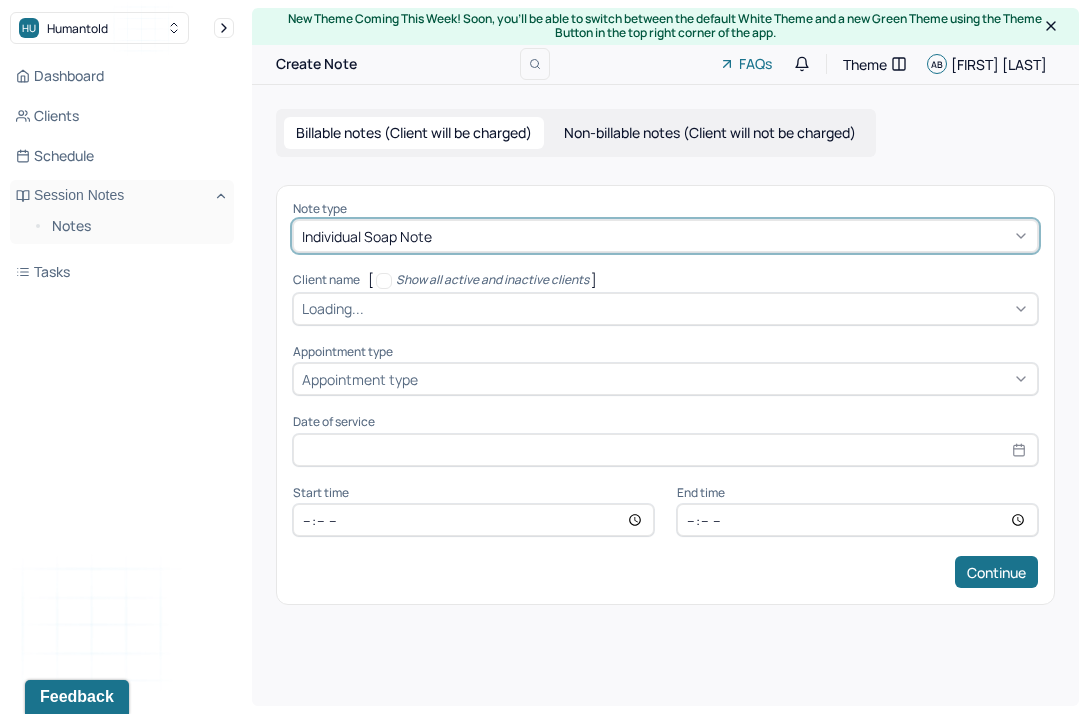 click on "Loading..." at bounding box center (333, 308) 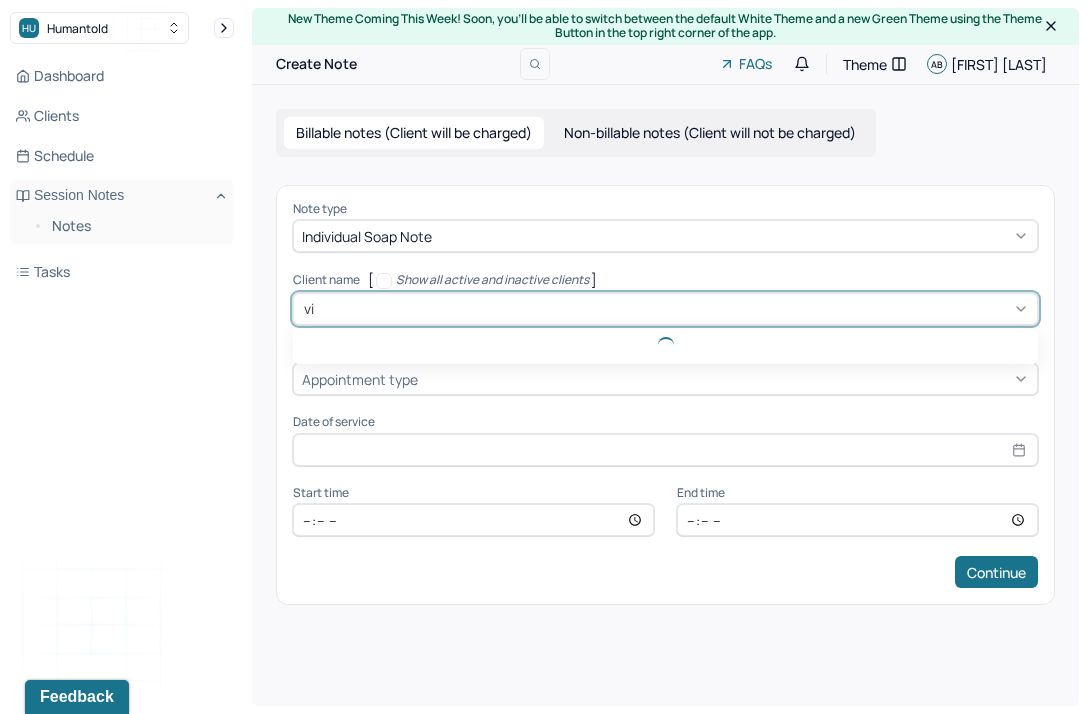 type on "vic" 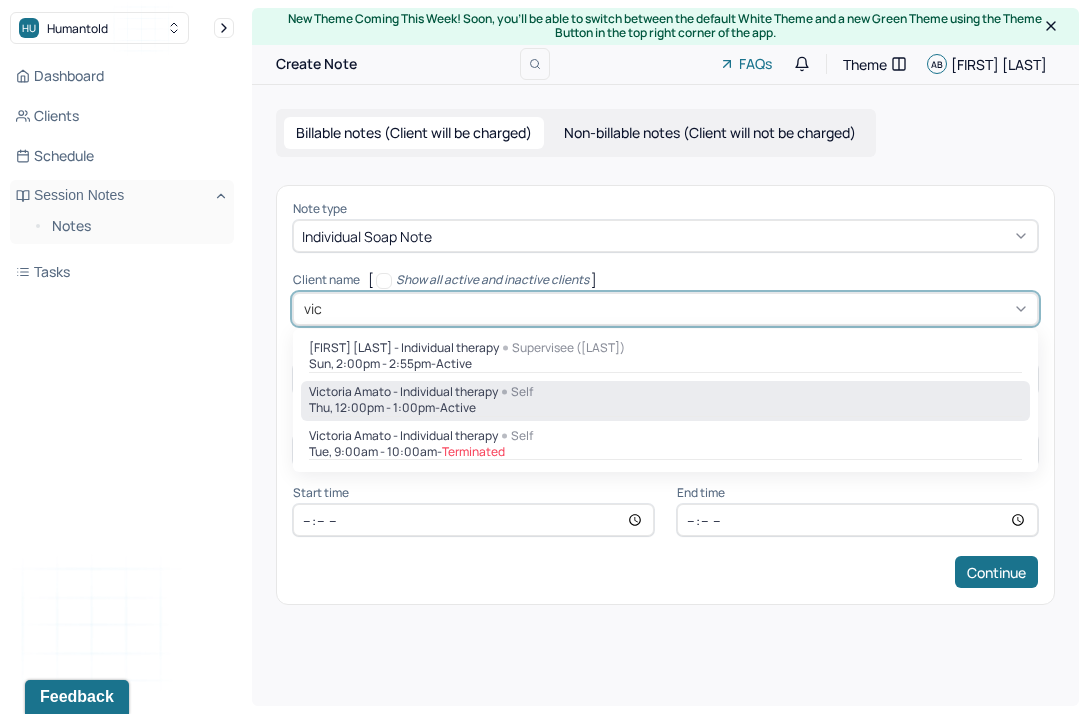 click on "Victoria Amato - Individual therapy" at bounding box center (403, 392) 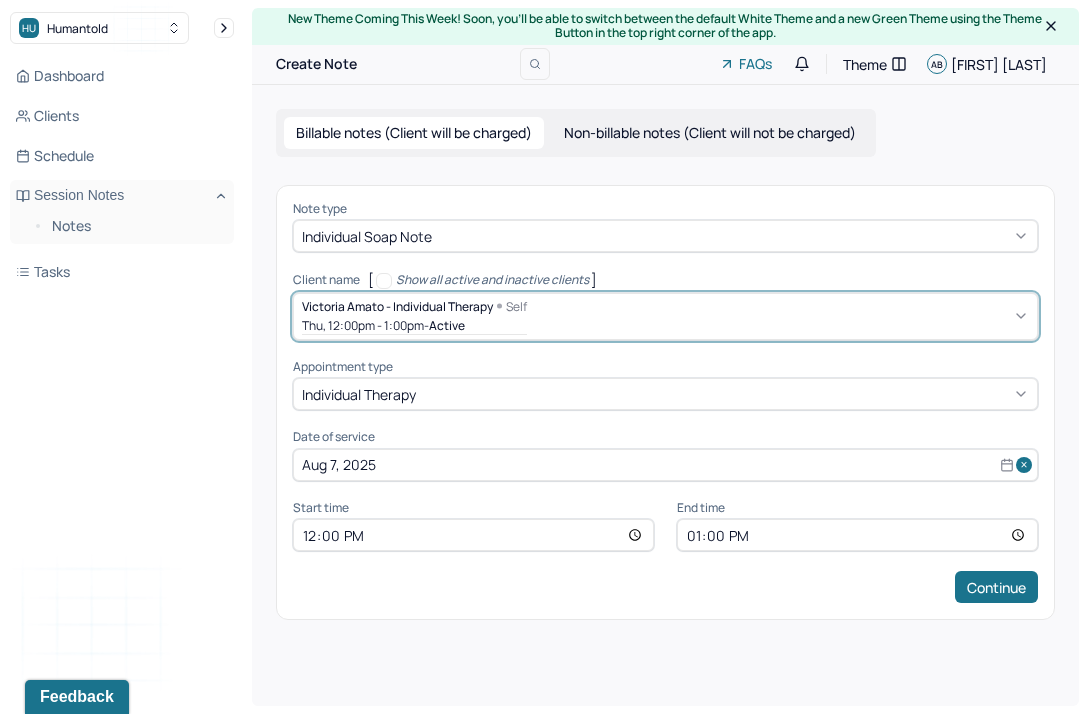 click on "12:00" at bounding box center [473, 535] 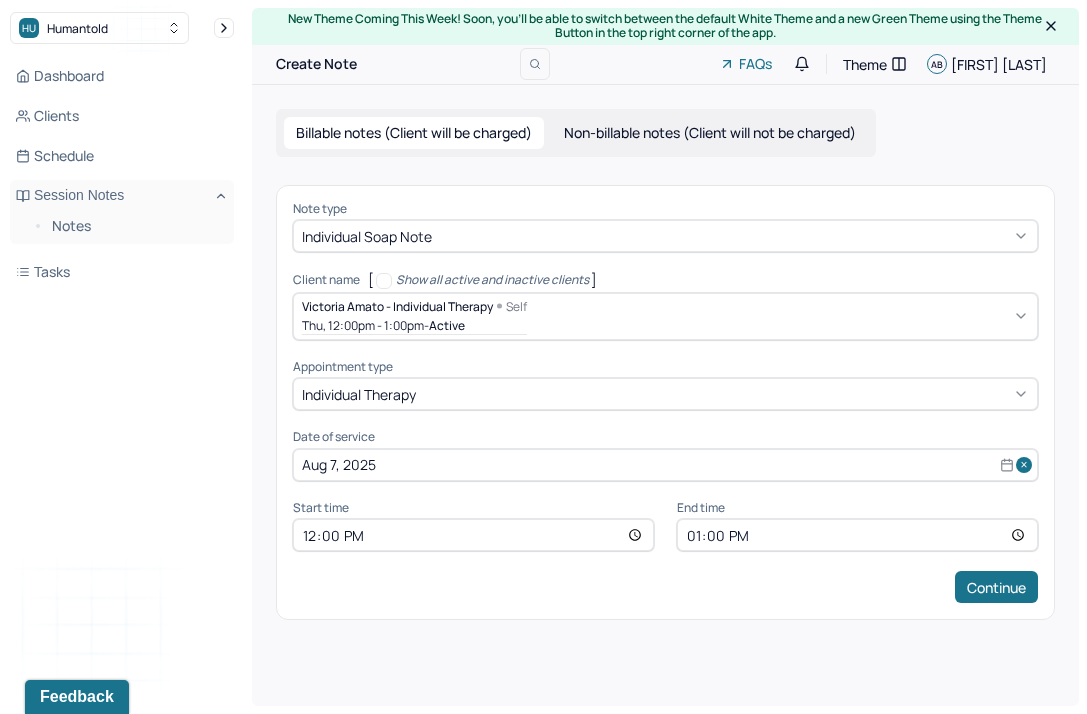 type on "15:00" 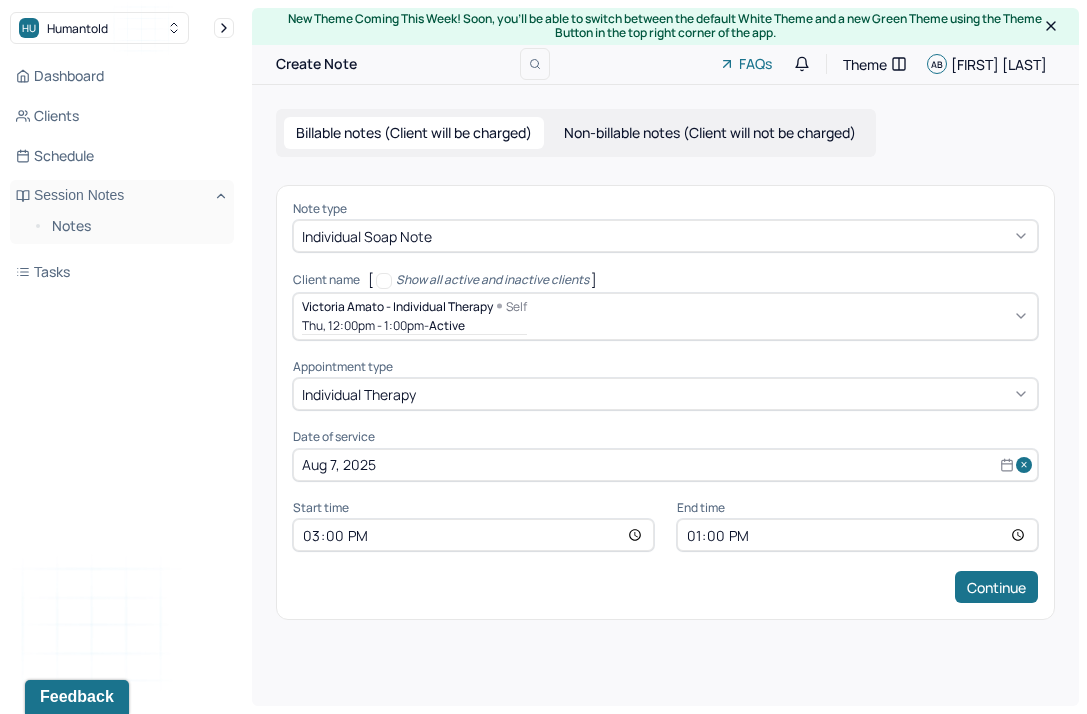 click on "13:00" at bounding box center (857, 535) 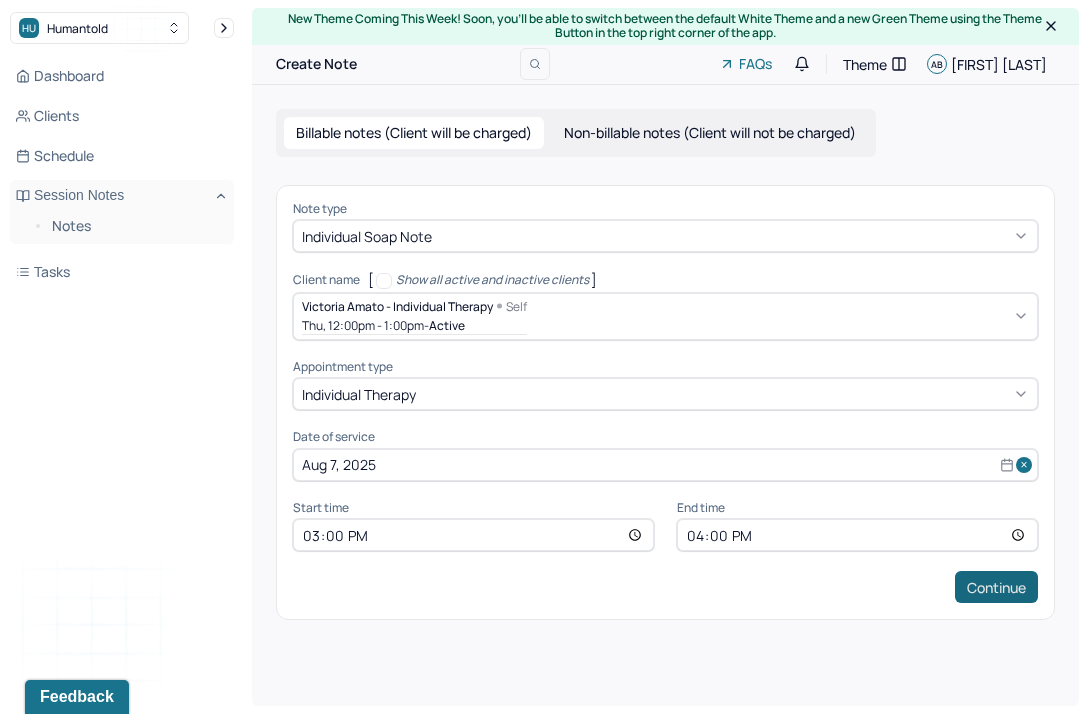 click on "Continue" at bounding box center (996, 587) 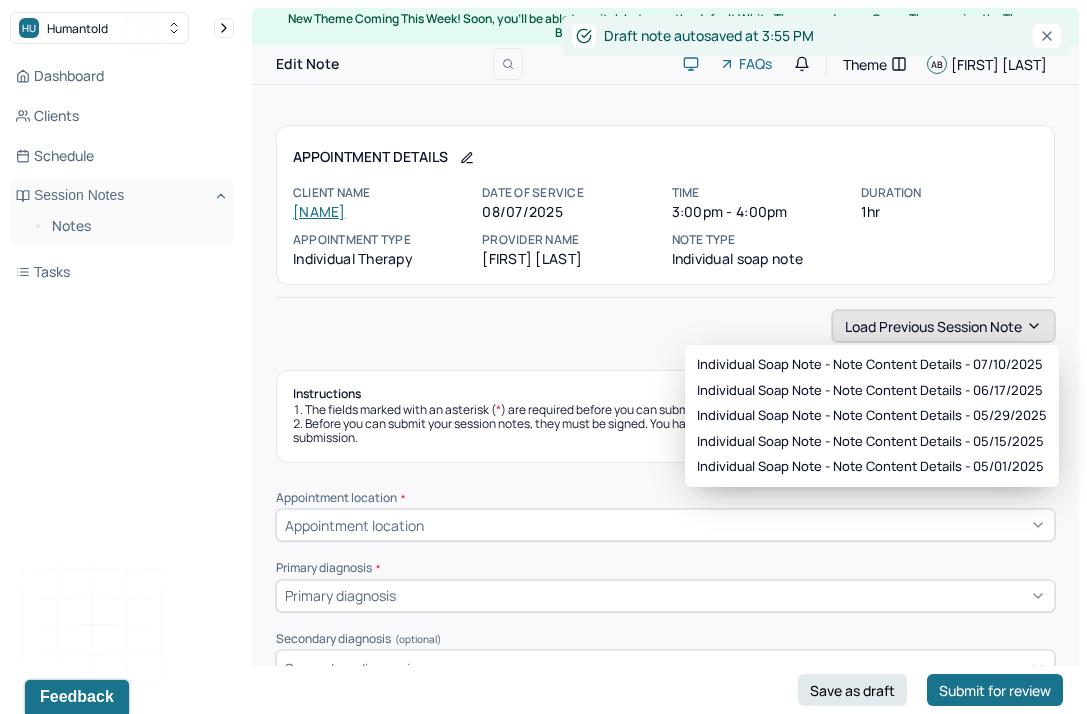 click on "Load previous session note" at bounding box center (943, 326) 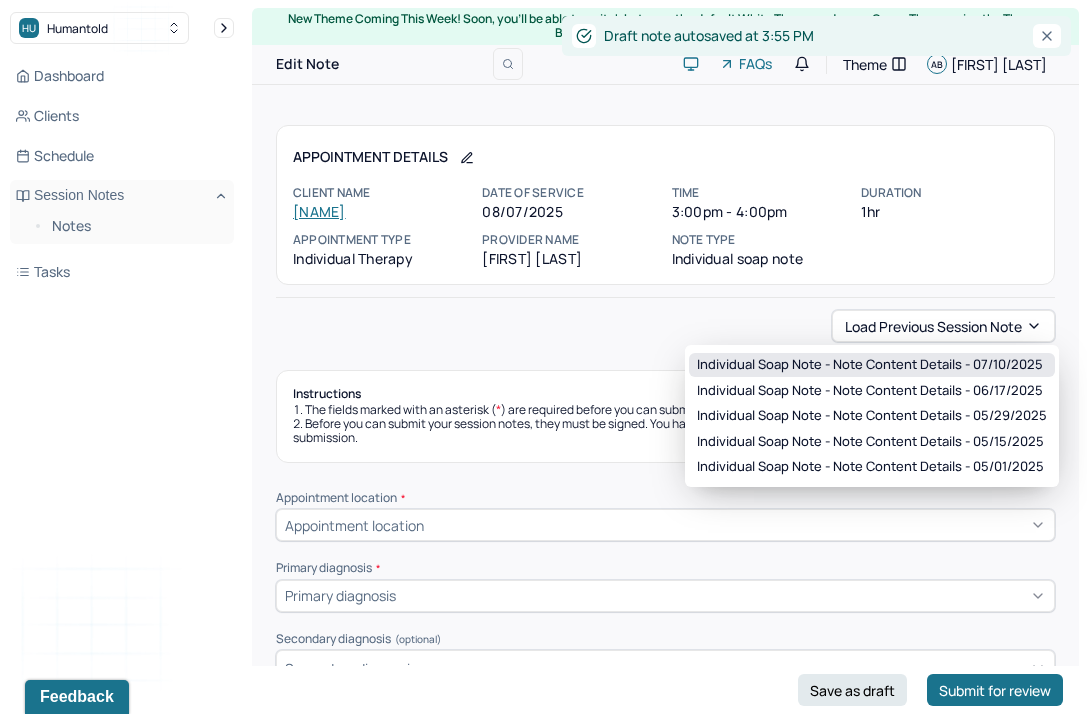 click on "Individual soap note   - Note content Details -   07/10/2025" at bounding box center (870, 365) 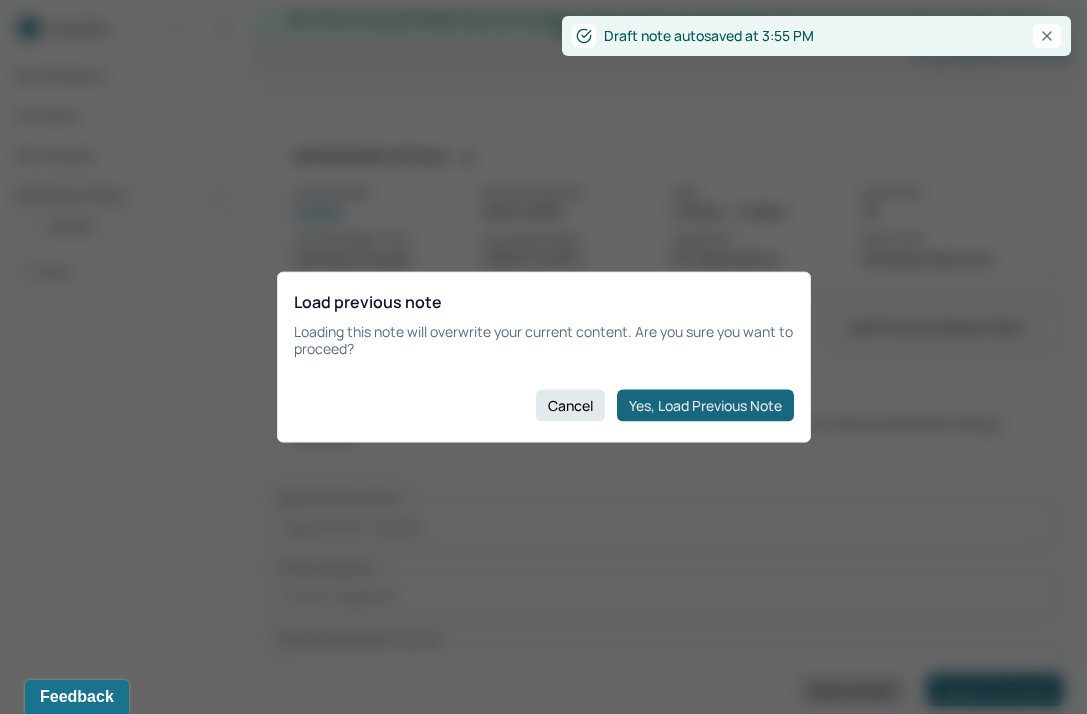 click on "Yes, Load Previous Note" at bounding box center (705, 405) 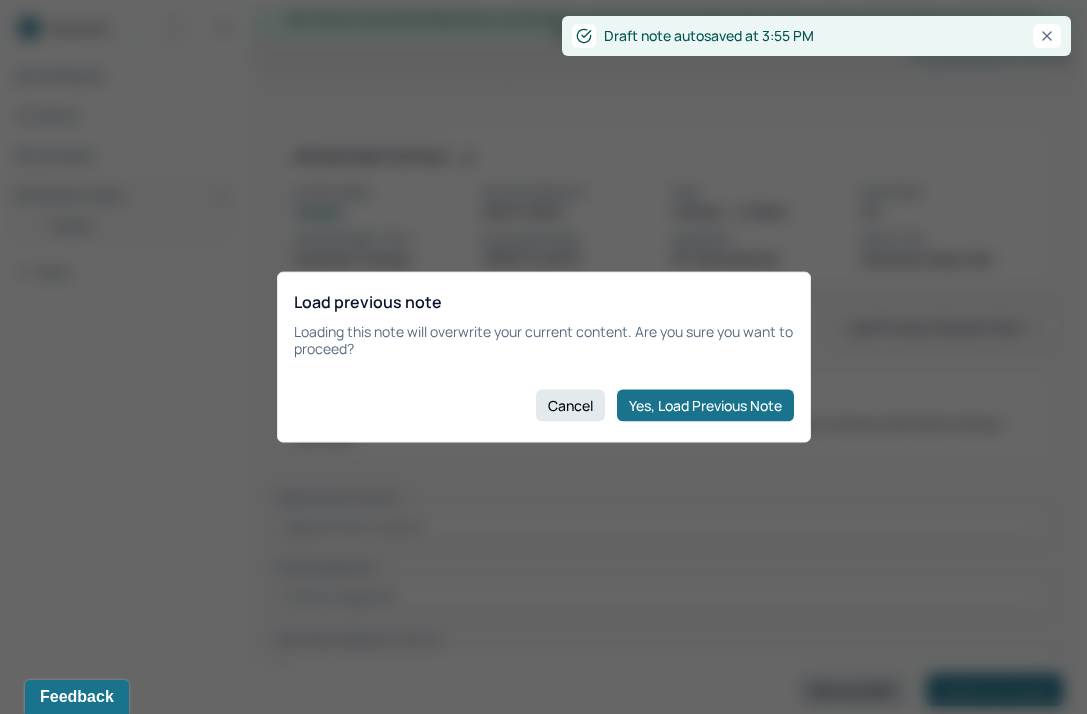 type on "client presents as tearful, anxious during the session" 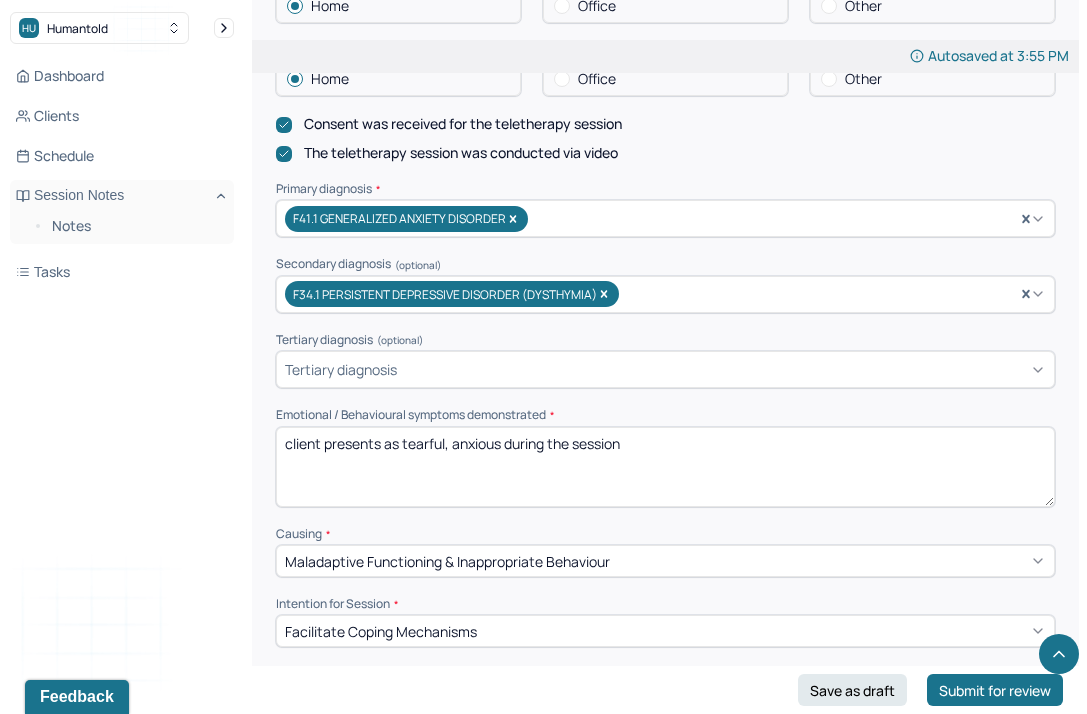 scroll, scrollTop: 642, scrollLeft: 0, axis: vertical 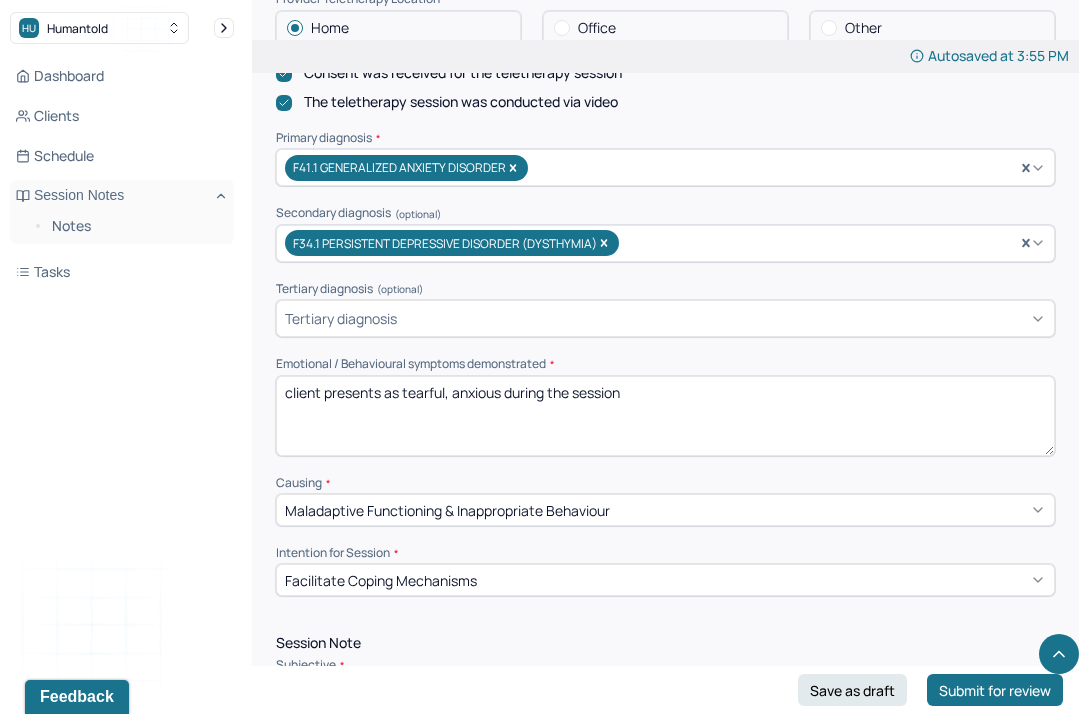 drag, startPoint x: 658, startPoint y: 391, endPoint x: 398, endPoint y: 378, distance: 260.3248 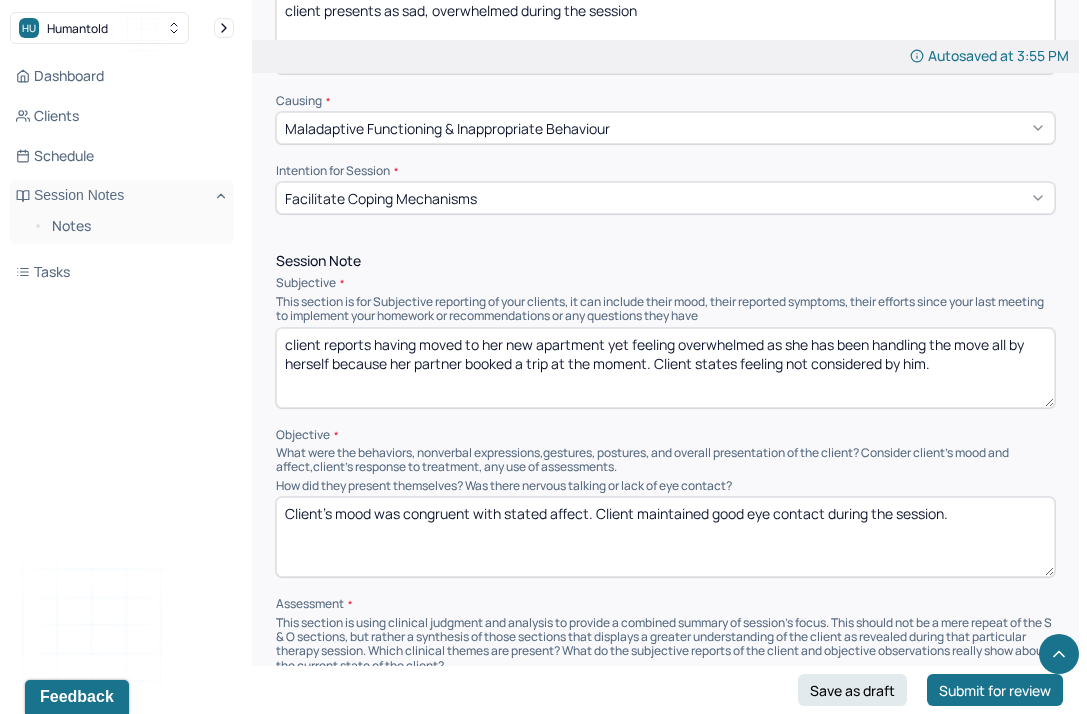scroll, scrollTop: 1039, scrollLeft: 0, axis: vertical 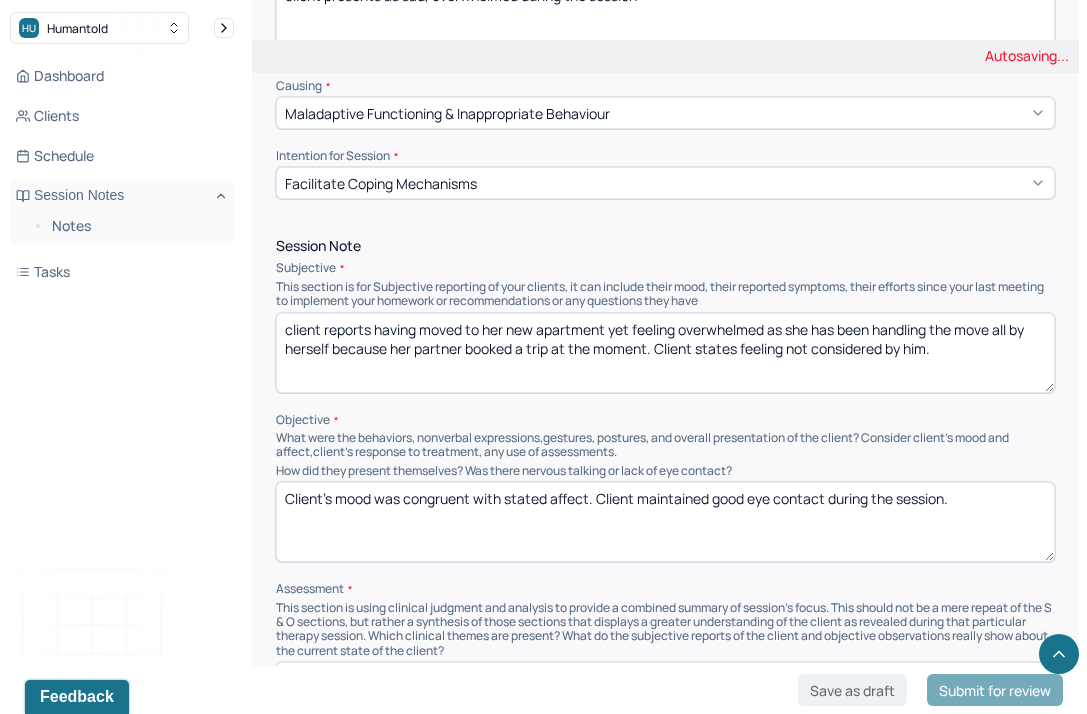 type on "client presents as sad, overwhelmed during the session" 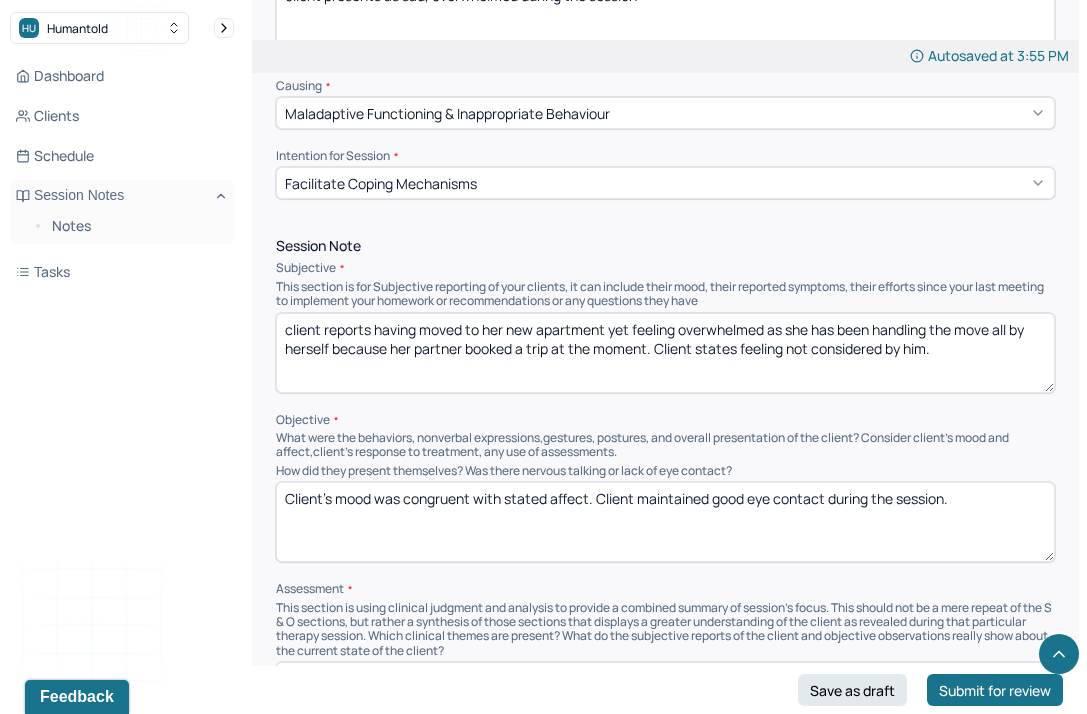drag, startPoint x: 944, startPoint y: 356, endPoint x: 377, endPoint y: 322, distance: 568.0185 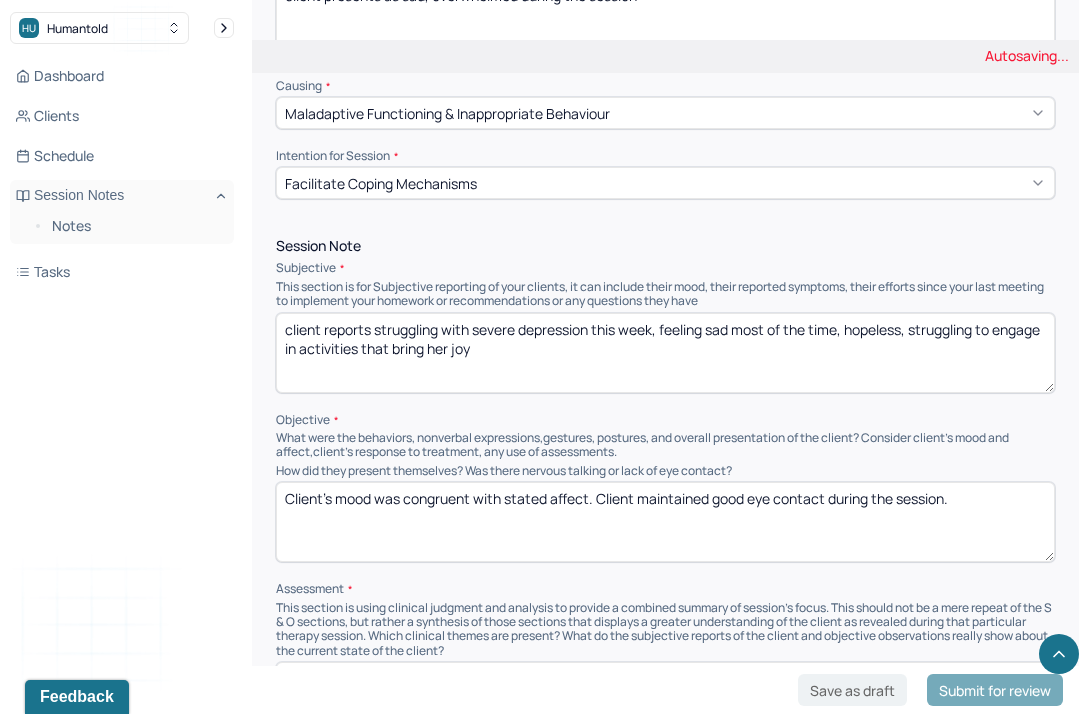 type on "client reports struggling with severe depression this week, feeling sad most of the time, hopeless, struggling to engage in activities that bring her joy" 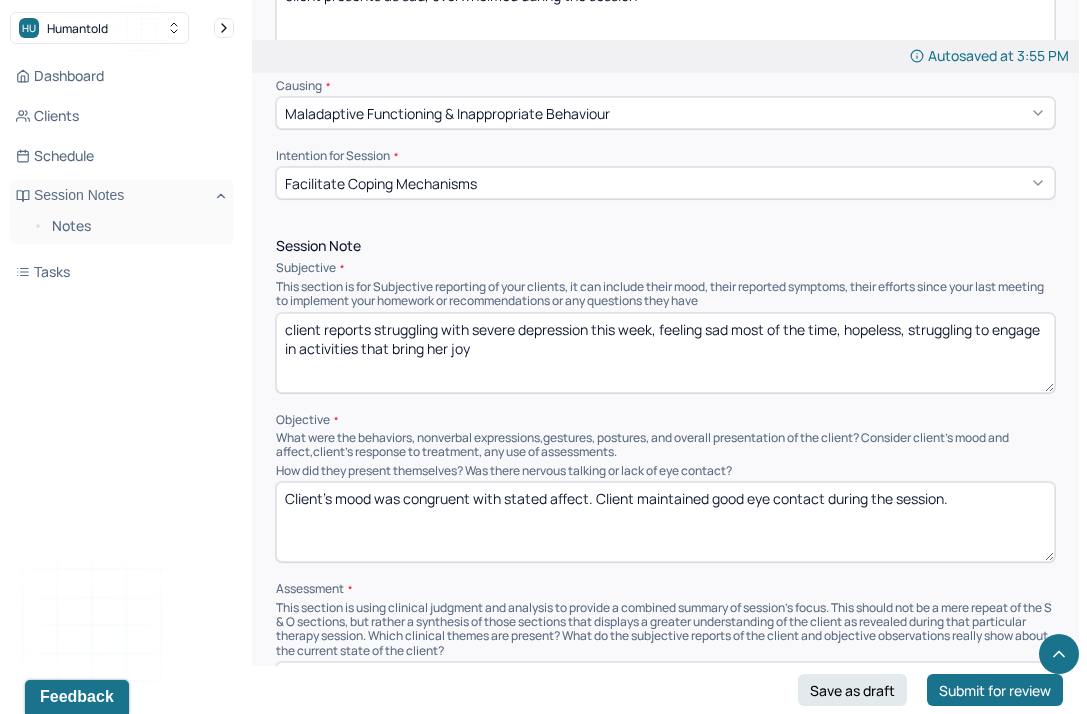 drag, startPoint x: 970, startPoint y: 490, endPoint x: 398, endPoint y: 494, distance: 572.014 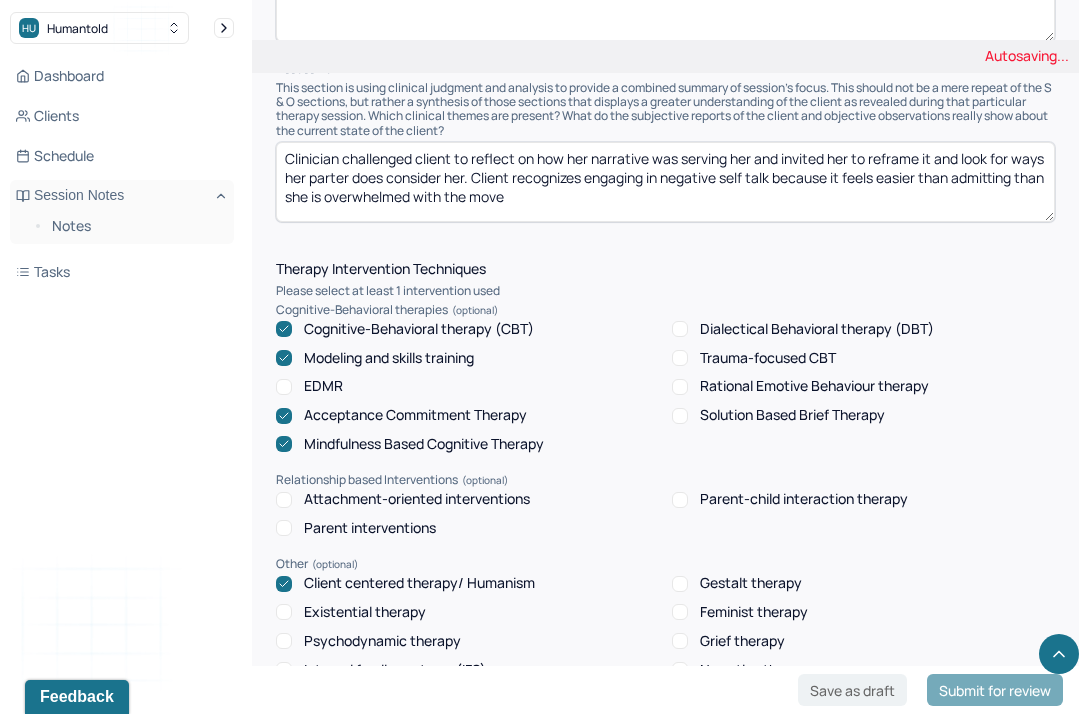 scroll, scrollTop: 1558, scrollLeft: 0, axis: vertical 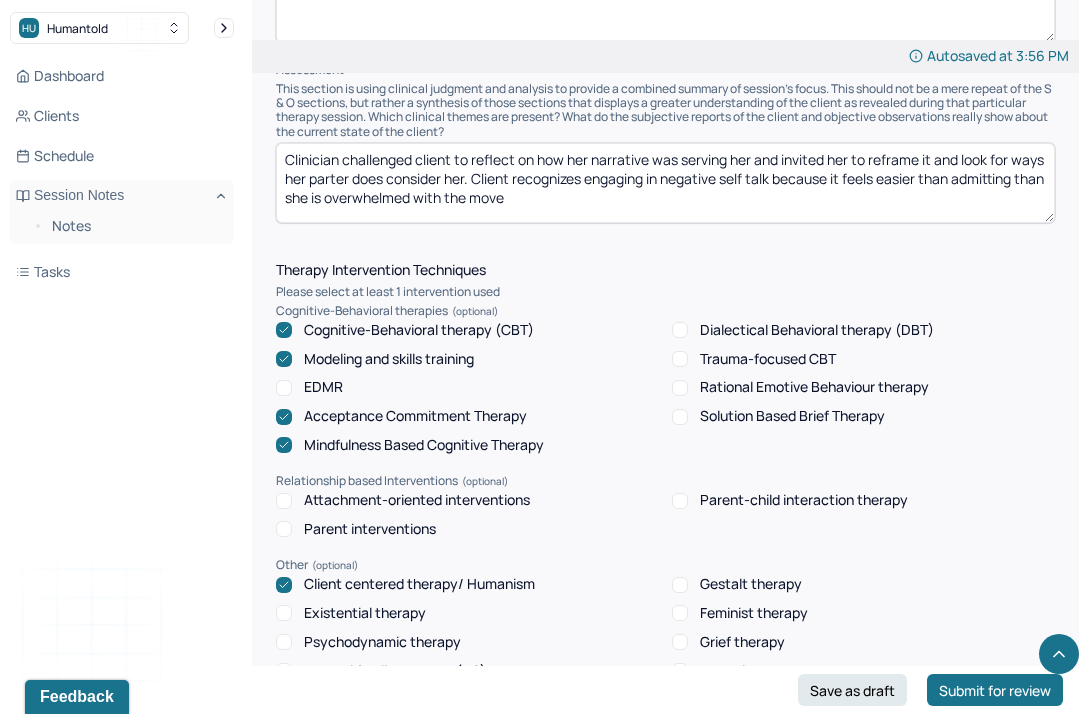 type on "Client’s was oriented x3. Mood was congruent with stated affect, she maintained good eye contact during the session" 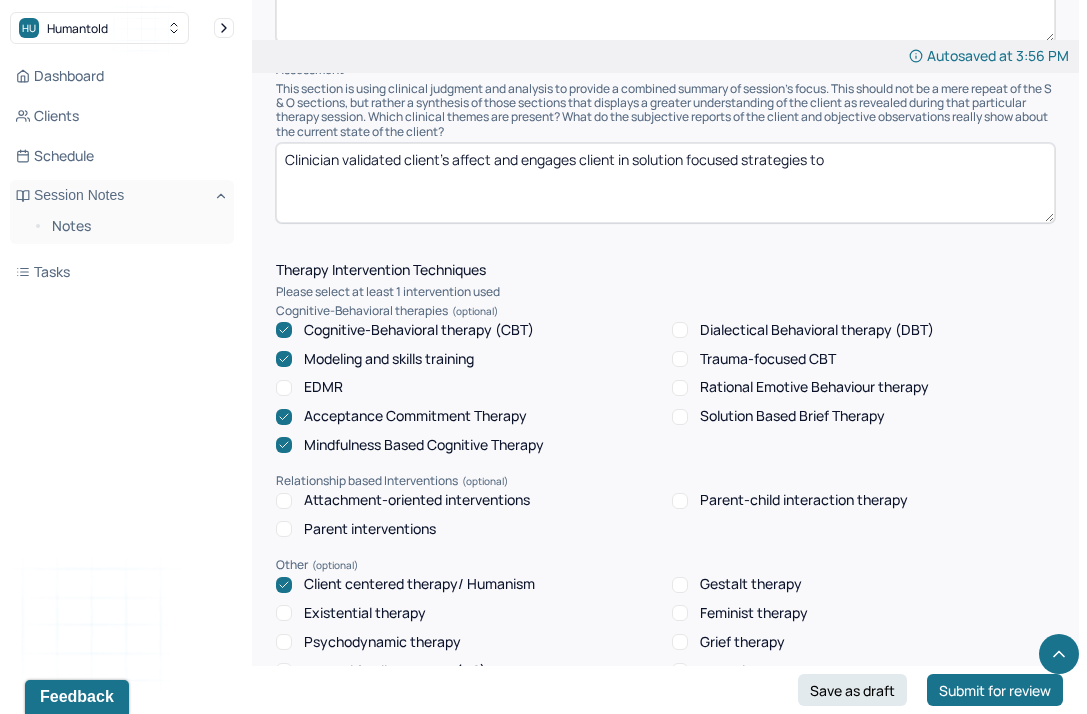 click on "Clinician validated client's affect and engages client in solution focused dstartegies to" at bounding box center [665, 183] 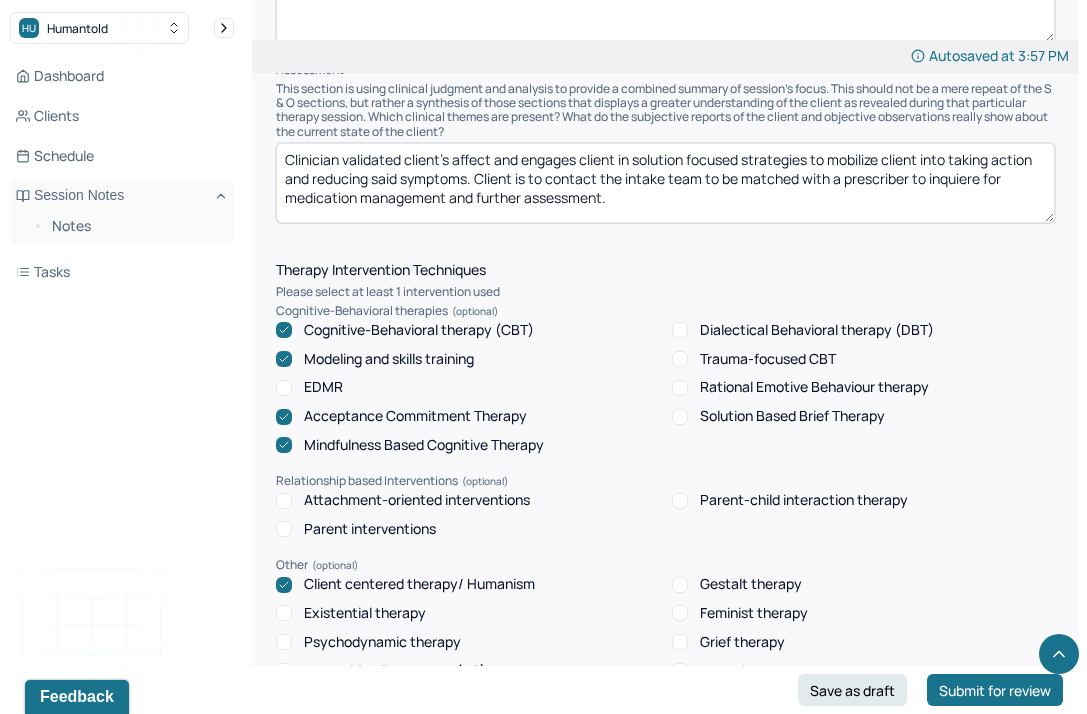click on "Clinician validated client's affect and engages client in solution focused strategies to mobilize client into taking action and reducing said symptoms. Client is to contact the intake team to be matched with a prescriber to inquiere for medication manaement and further assessment." at bounding box center (665, 183) 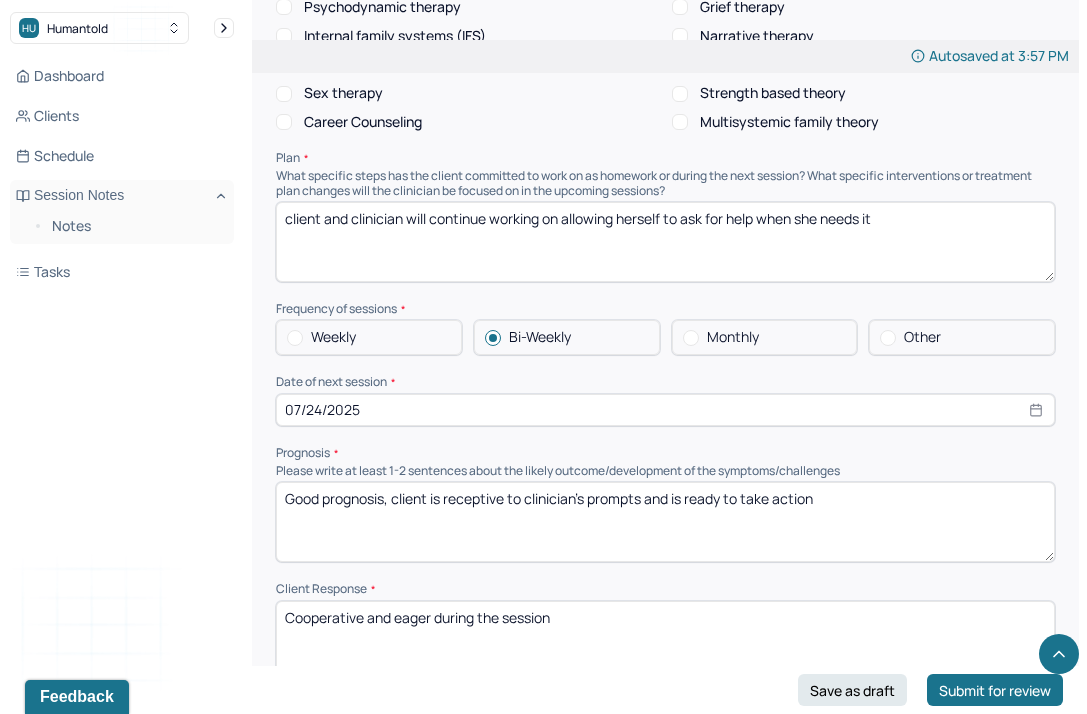 scroll, scrollTop: 2127, scrollLeft: 0, axis: vertical 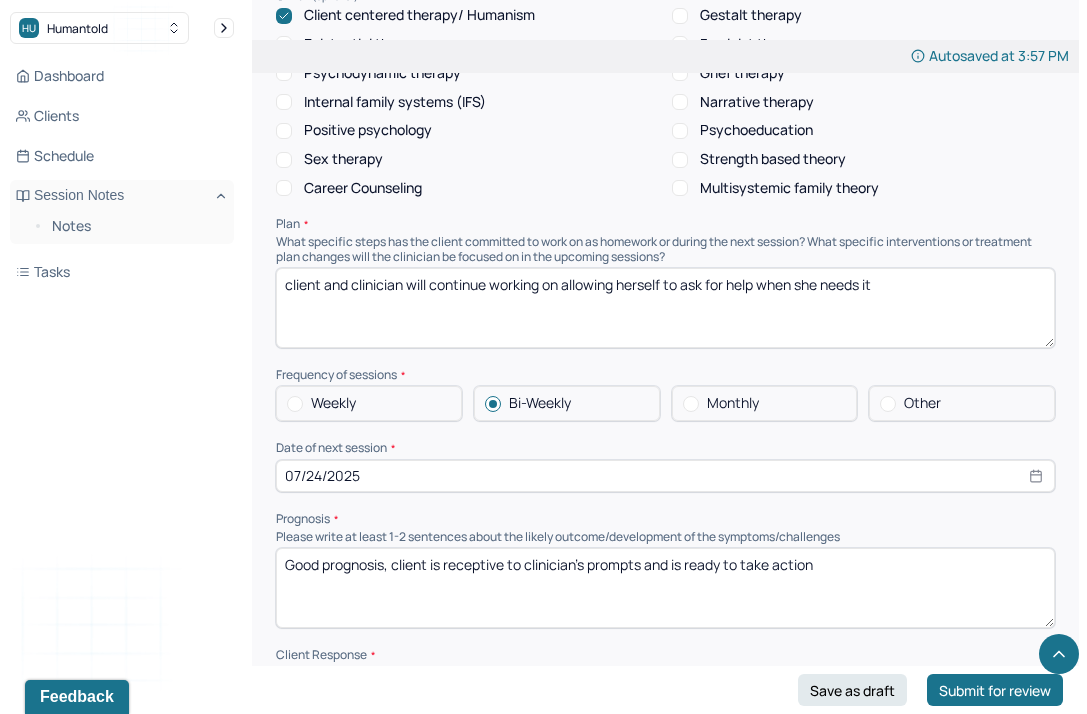 type on "Clinician validated client's affect and engages client in solution focused strategies to mobilize client into taking action and reducing said symptoms. Client is to contact the intake team to be matched with a prescriber to inquiere for medication management and further assessment." 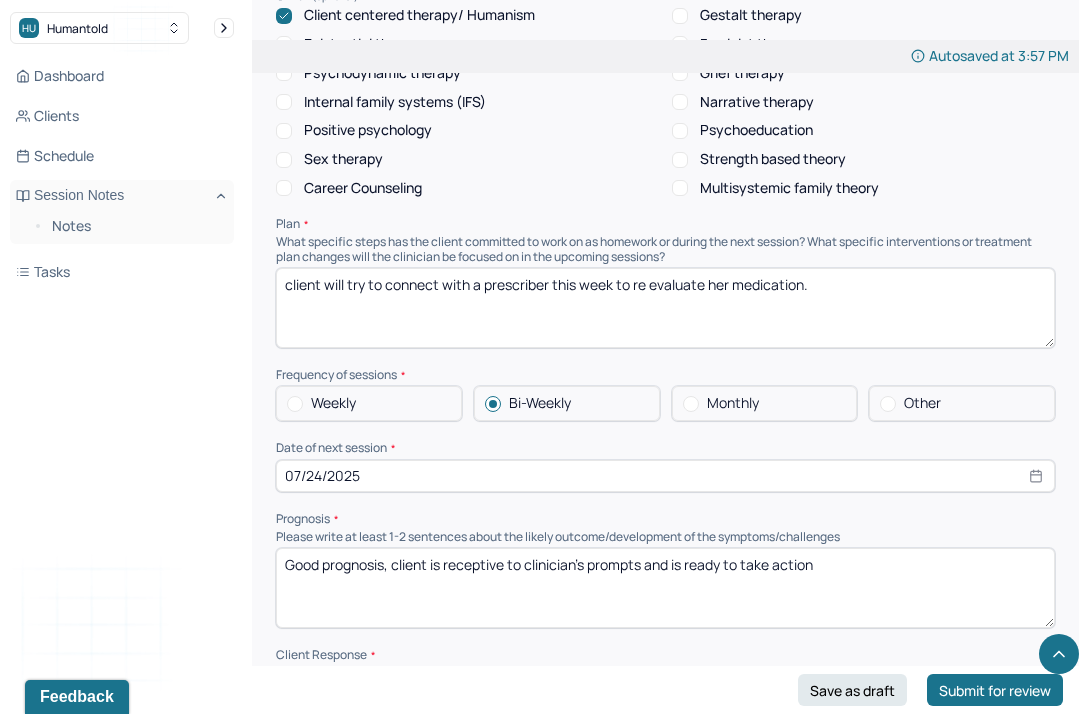 type on "client will try to connect with a prescriber this week to re evaluate her medication." 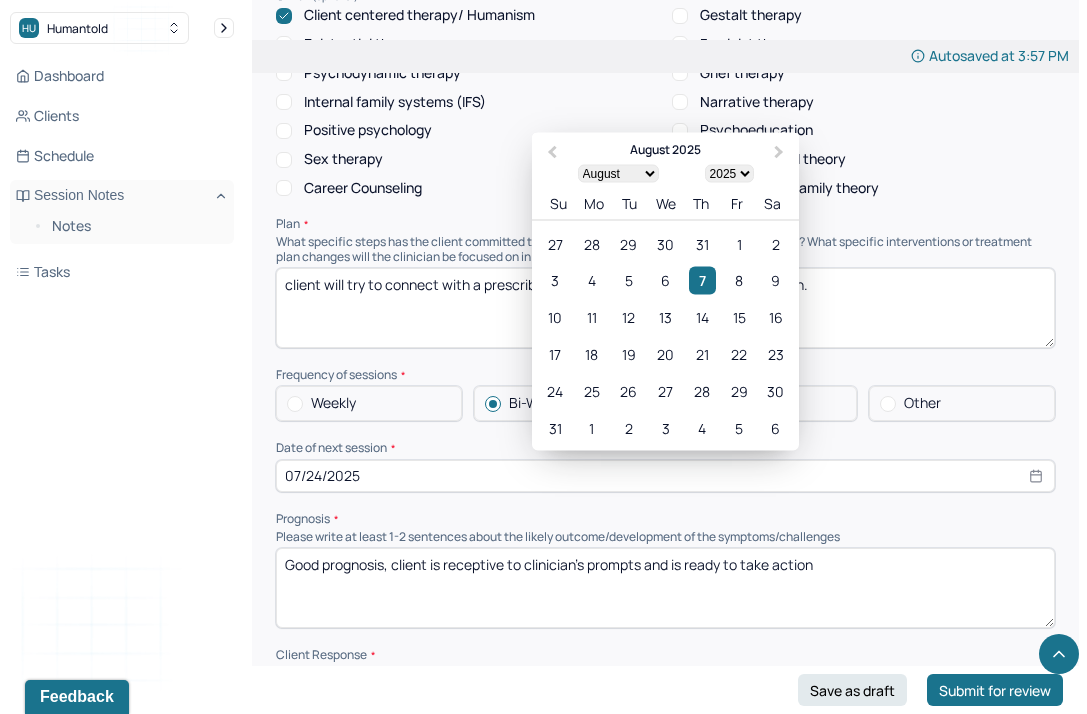 click on "07/24/2025" at bounding box center [665, 476] 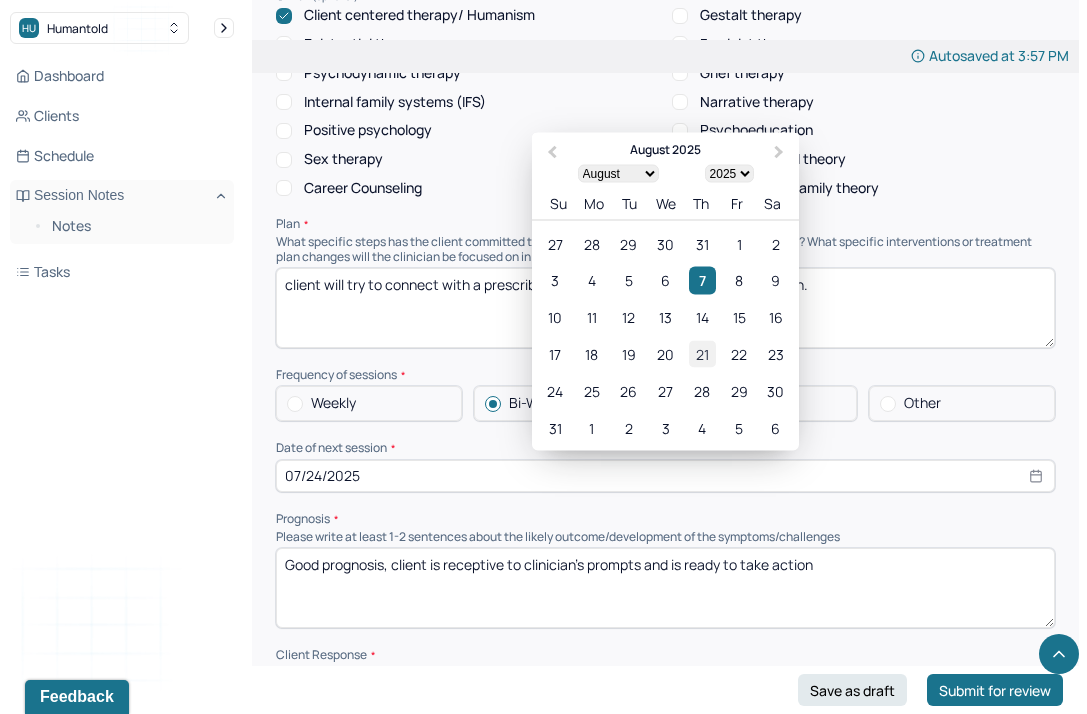 click on "21" at bounding box center [702, 353] 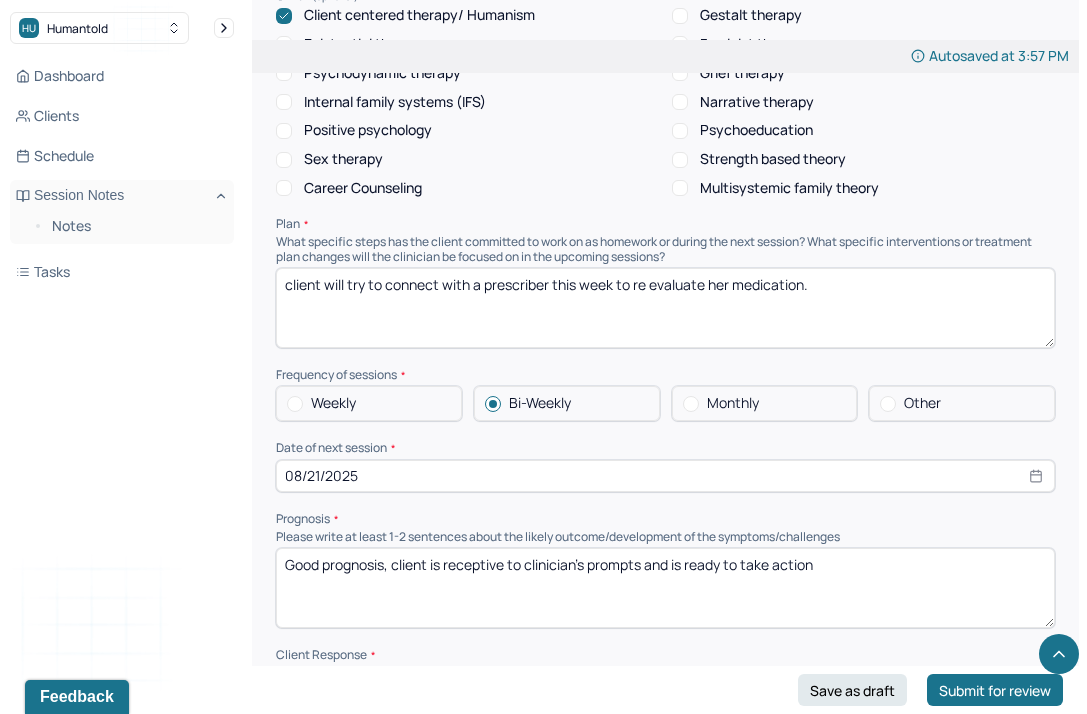 click on "client will try to connect with a prescriber this week to re evaluate her medication." at bounding box center [665, 308] 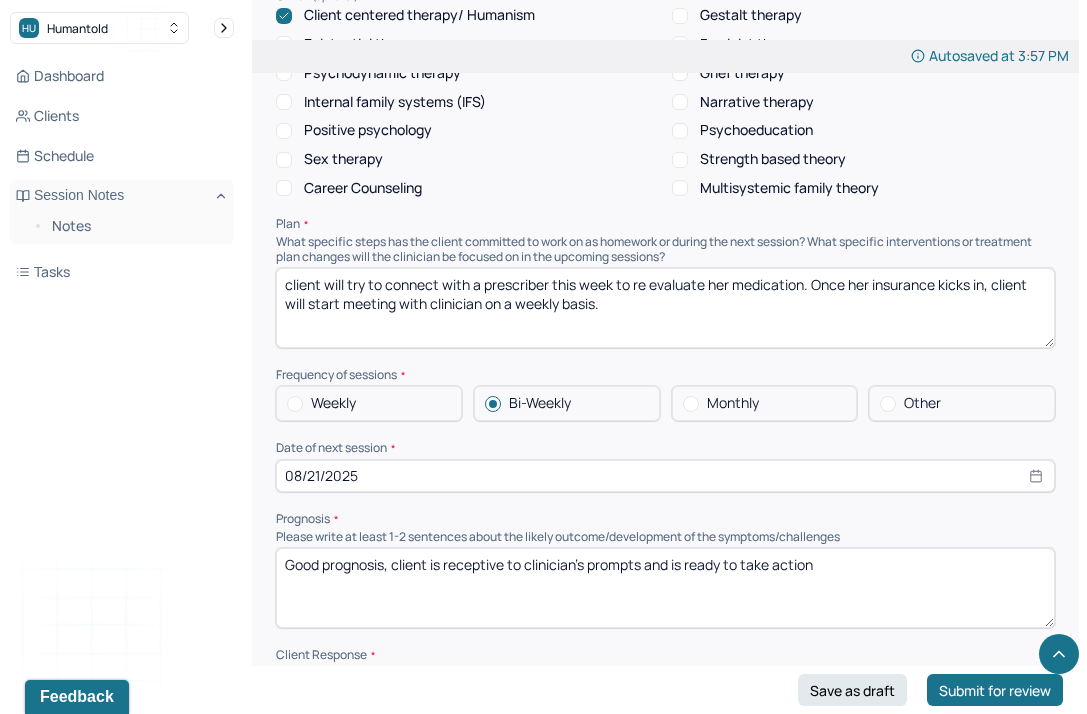 type on "client will try to connect with a prescriber this week to re evaluate her medication. Once her insurance kicks in, client will start meeting with clinician on a weekly basis." 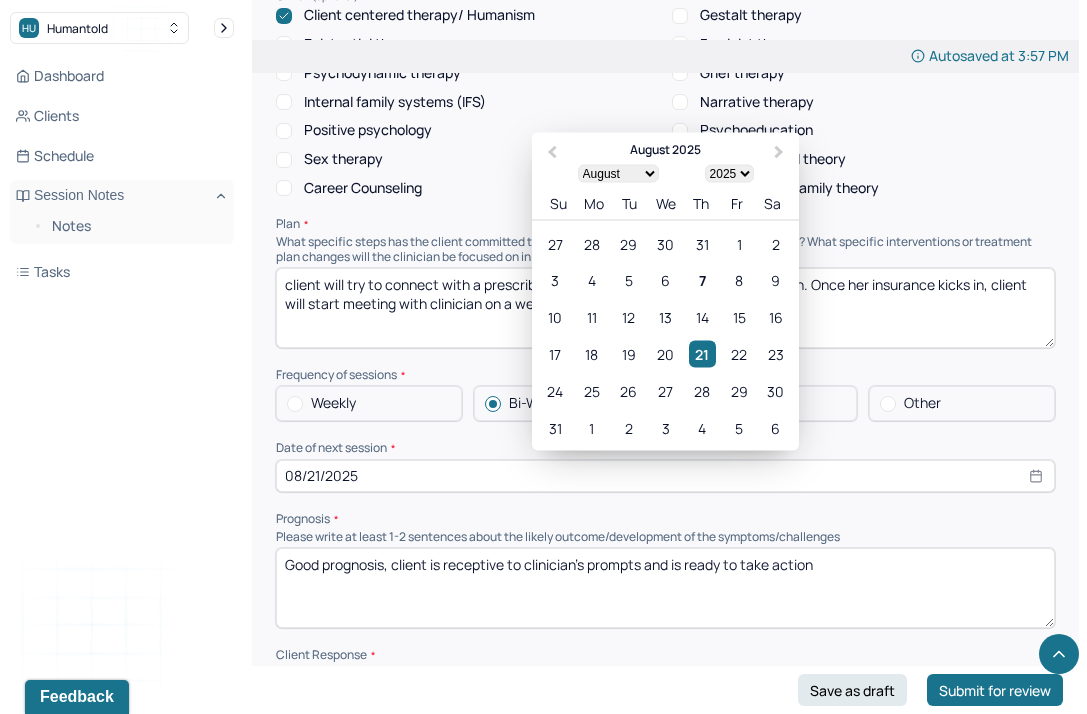 scroll, scrollTop: 2162, scrollLeft: 0, axis: vertical 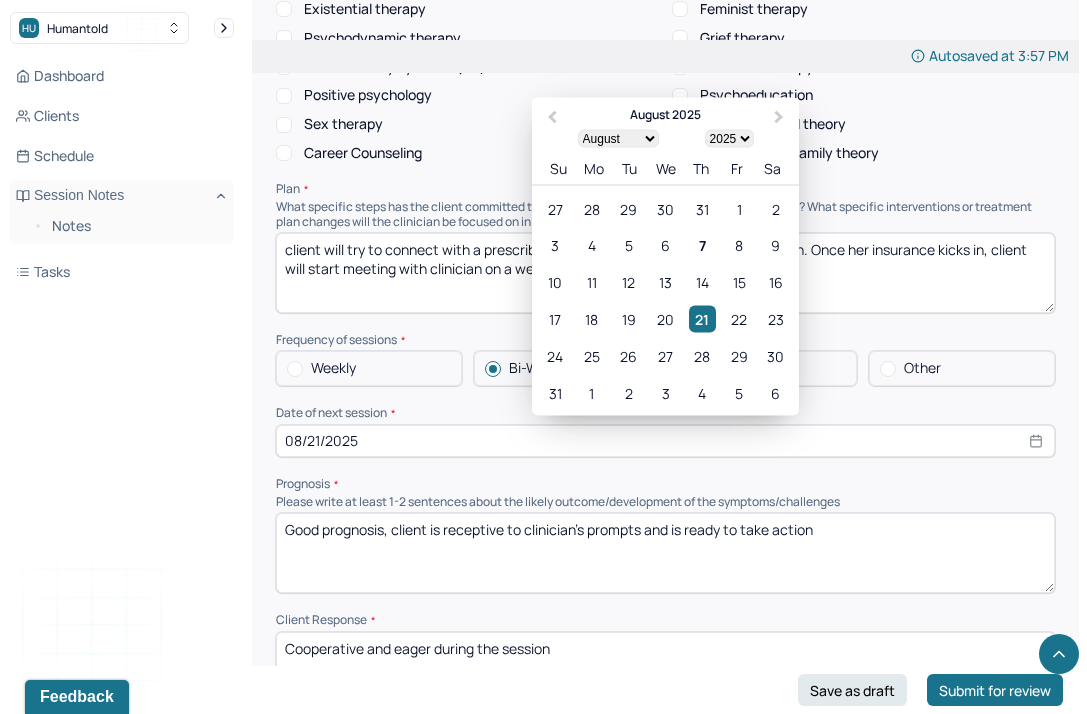 click on "Please write at least 1-2 sentences about the likely outcome/development of the symptoms/challenges" at bounding box center [665, 502] 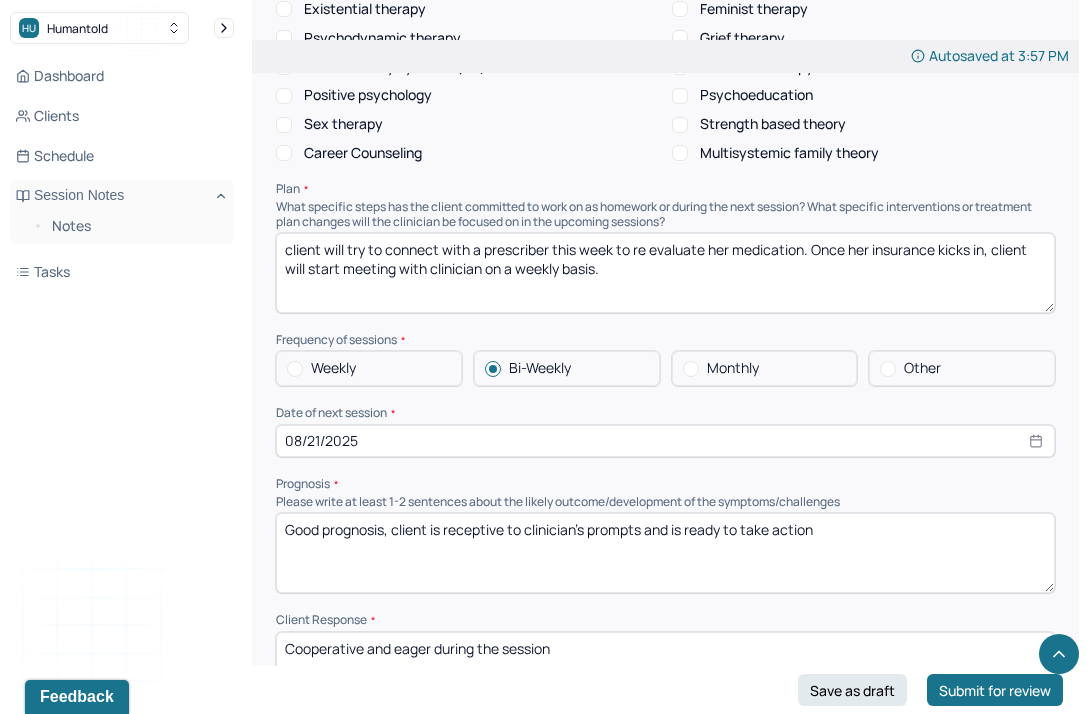 drag, startPoint x: 837, startPoint y: 530, endPoint x: 445, endPoint y: 517, distance: 392.2155 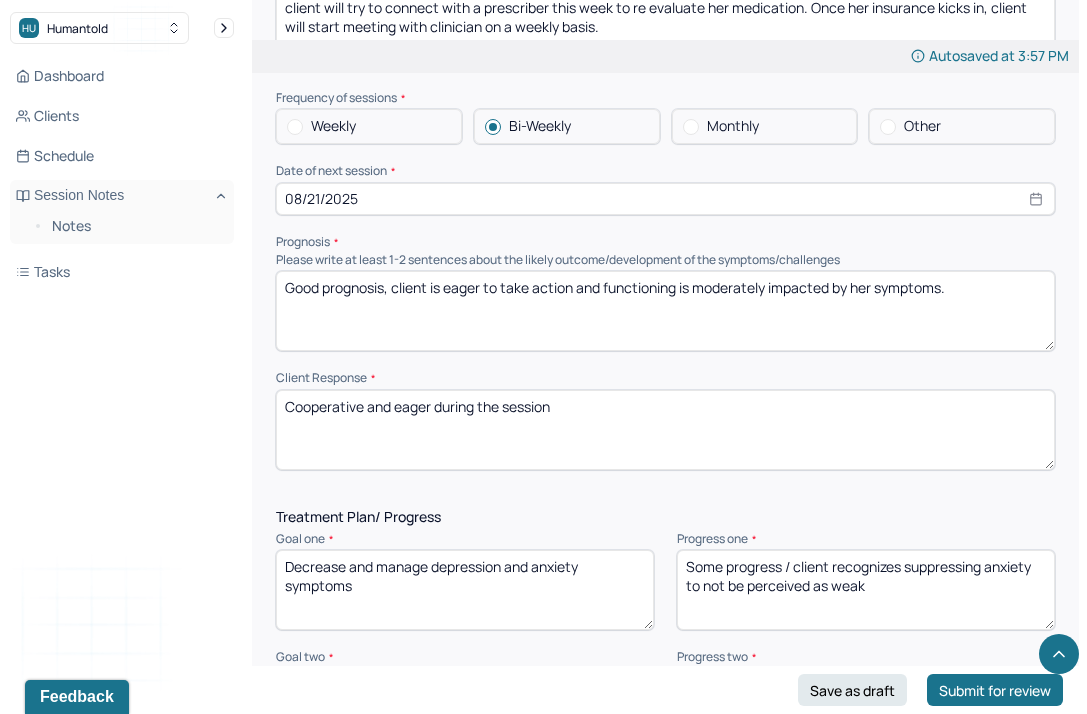 scroll, scrollTop: 2425, scrollLeft: 0, axis: vertical 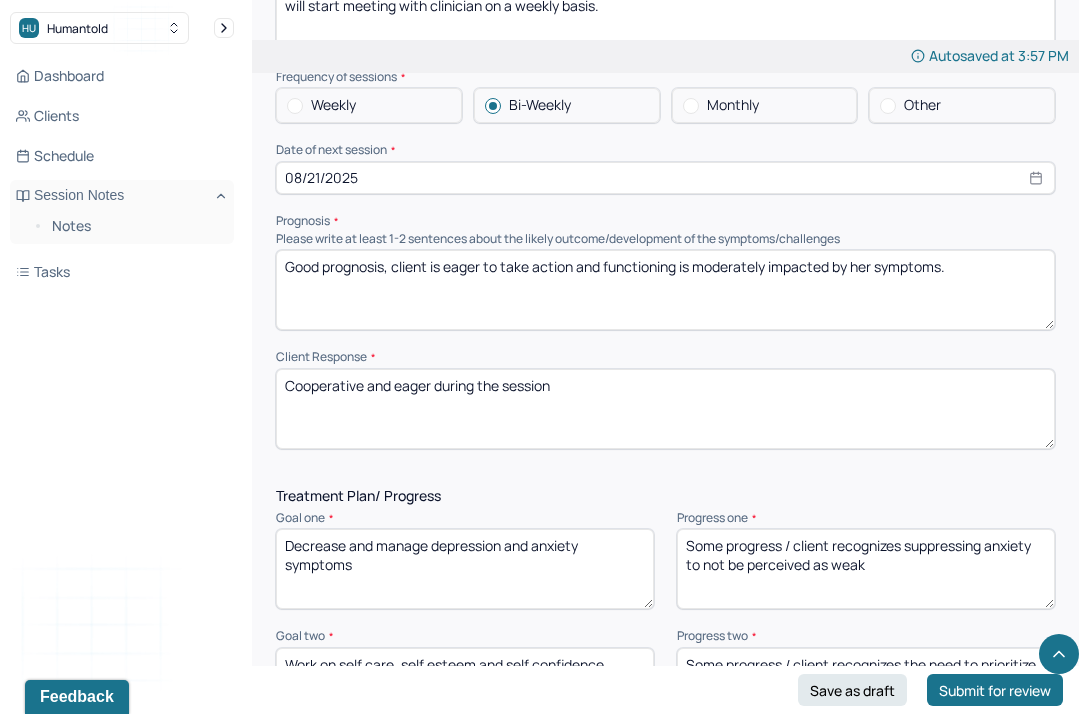 type on "Good prognosis, client is eager to take action and functioning is moderately impacted by her symptoms." 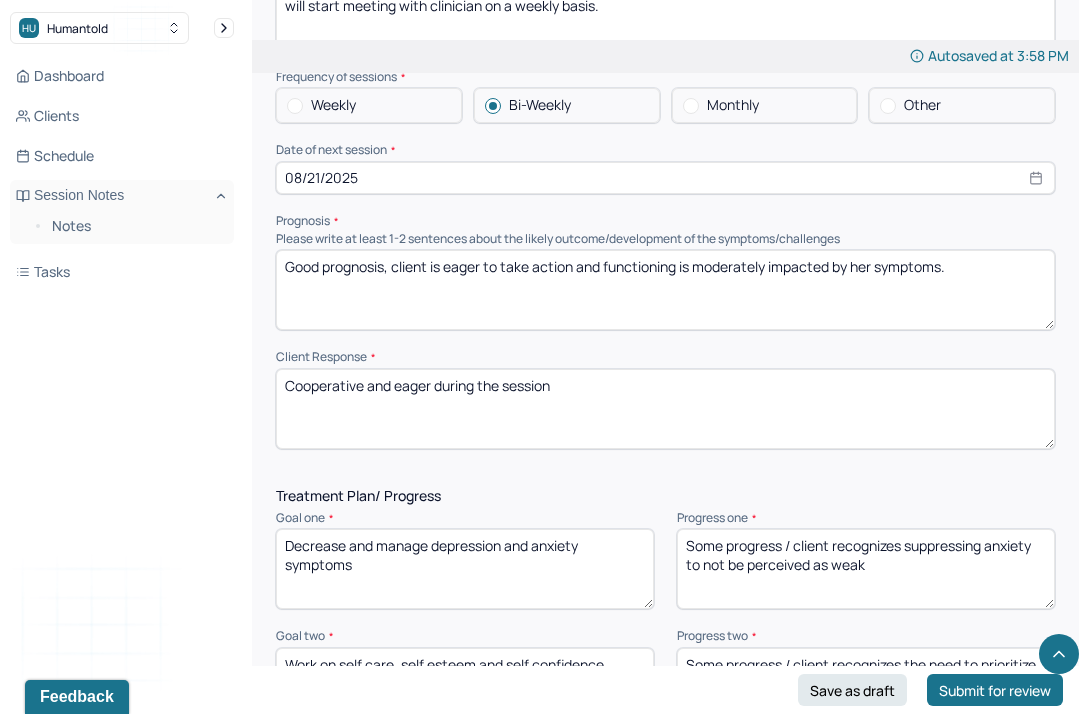 drag, startPoint x: 572, startPoint y: 386, endPoint x: 182, endPoint y: 370, distance: 390.32806 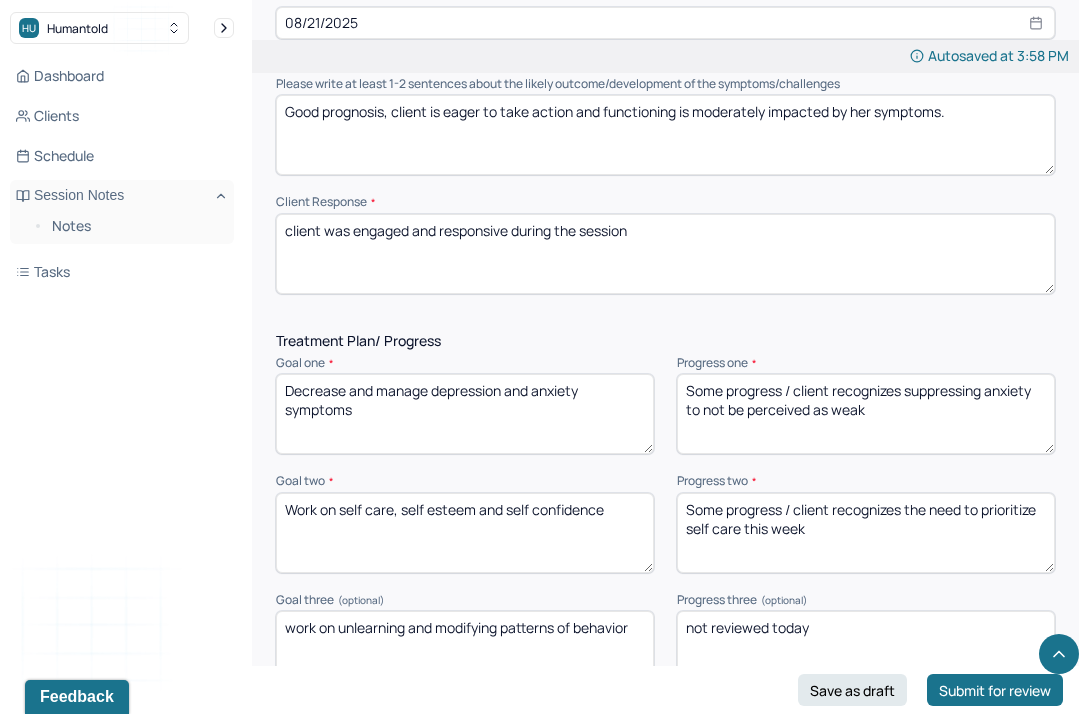 scroll, scrollTop: 2602, scrollLeft: 0, axis: vertical 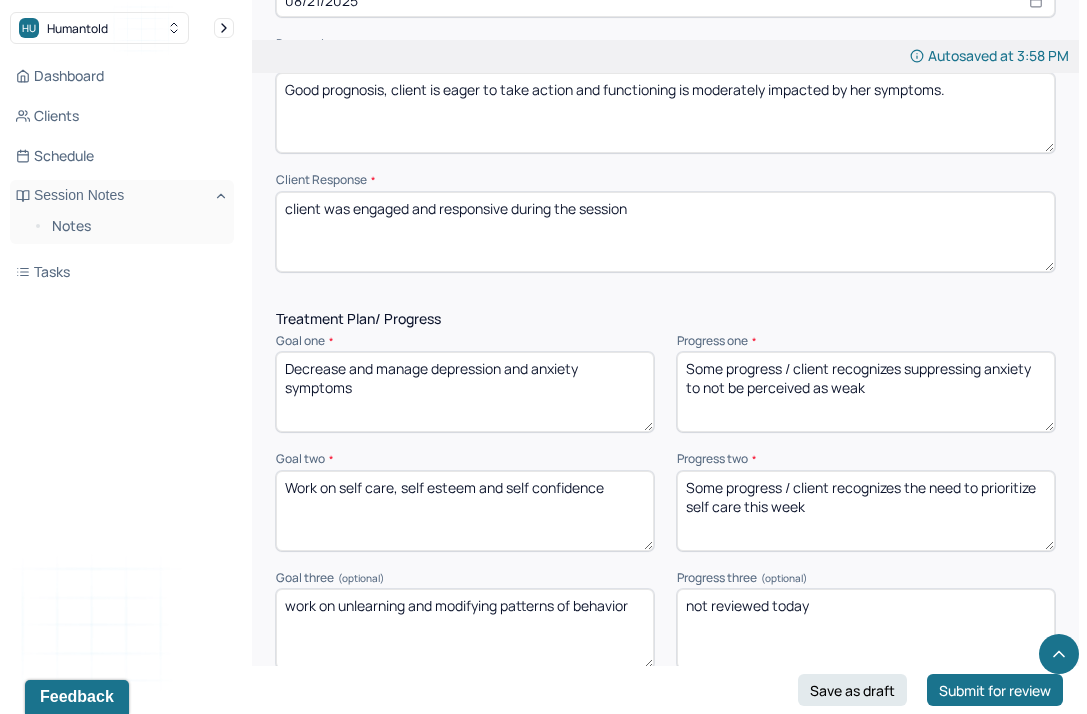 type on "client was engaged and responsive during the session" 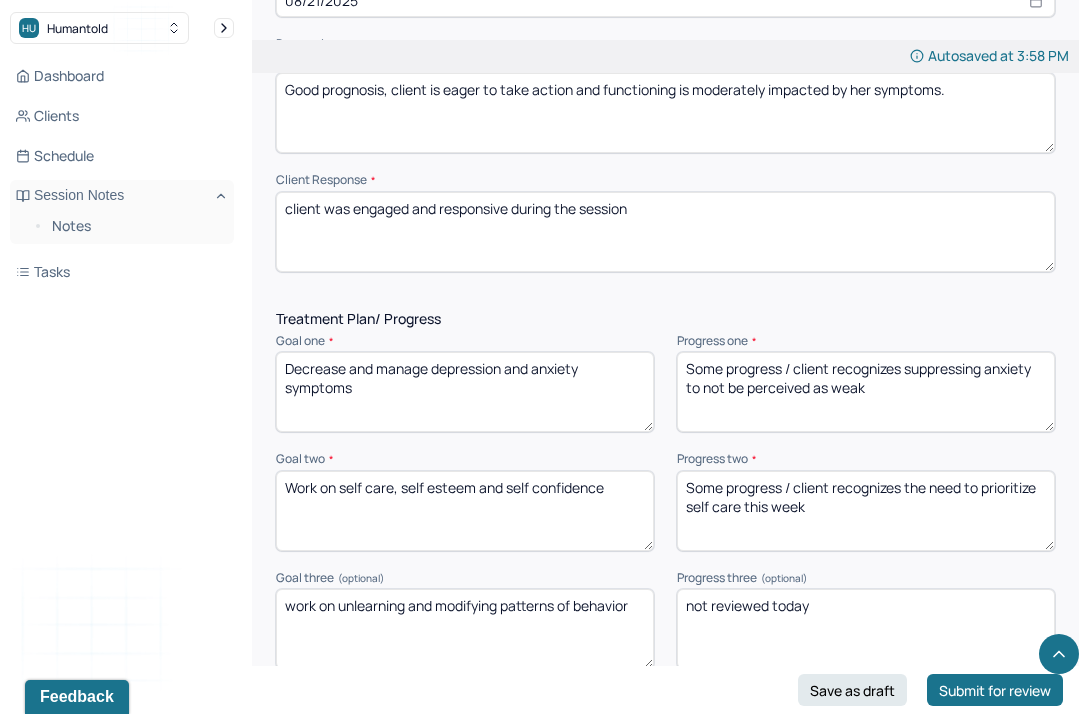 drag, startPoint x: 899, startPoint y: 383, endPoint x: 637, endPoint y: 336, distance: 266.18228 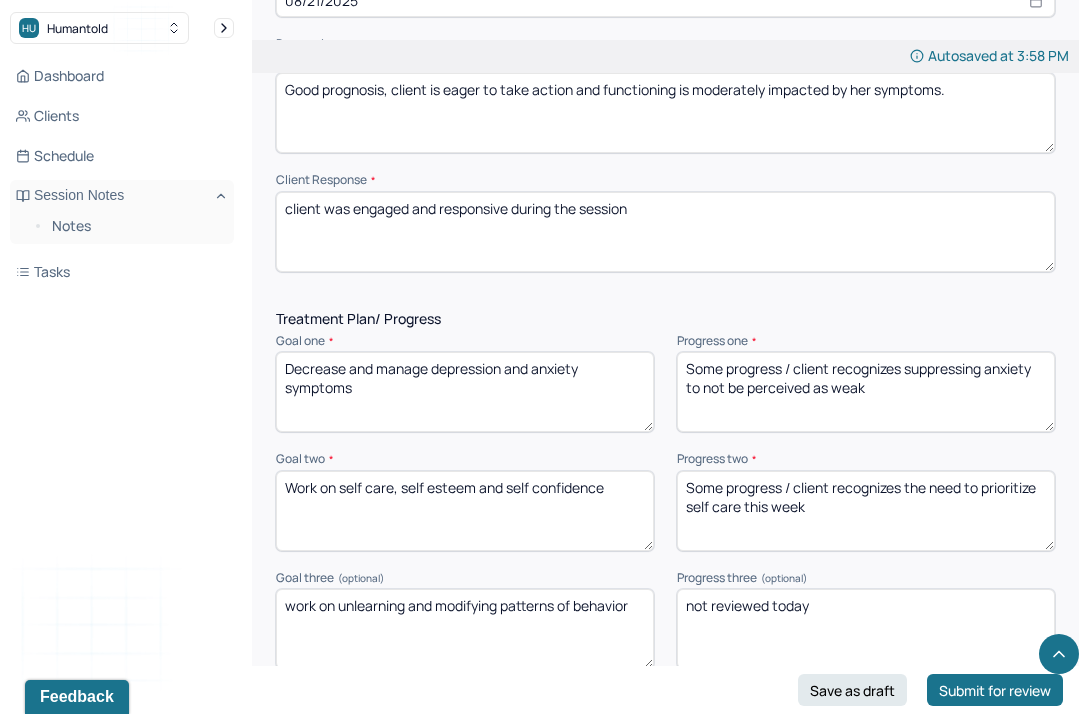 click on "Goal one * Decrease and manage depression and anxiety symptoms Progress one * Some progress / client recognizes suppressing anxiety to not be perceived as weak" at bounding box center (665, 383) 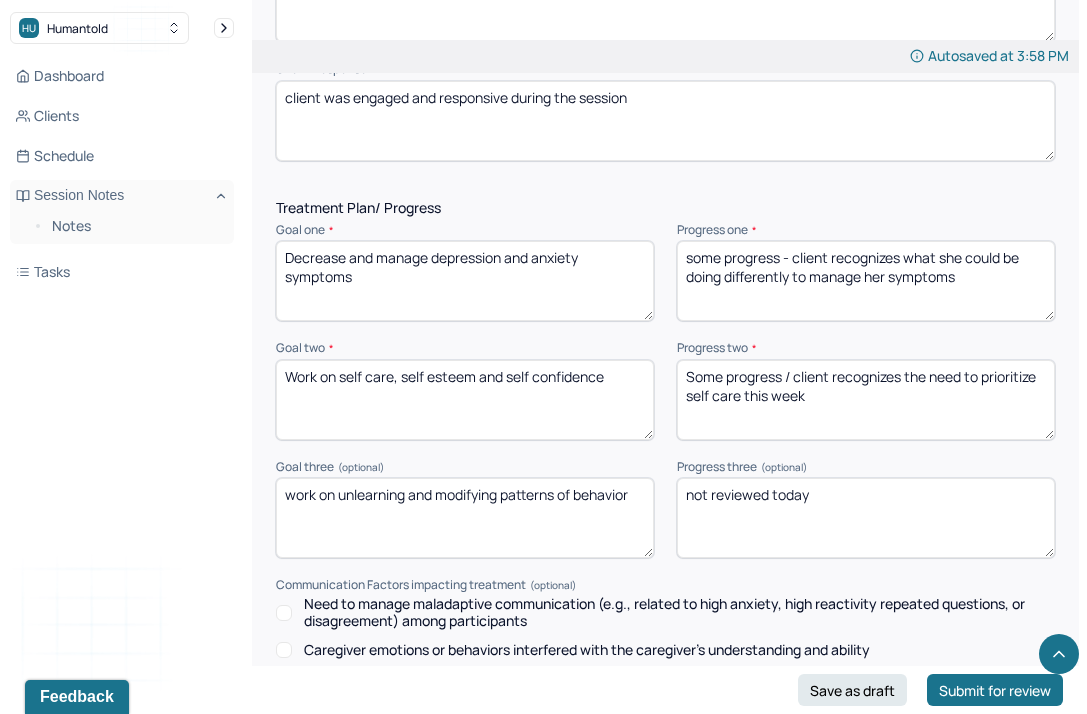 scroll, scrollTop: 2720, scrollLeft: 0, axis: vertical 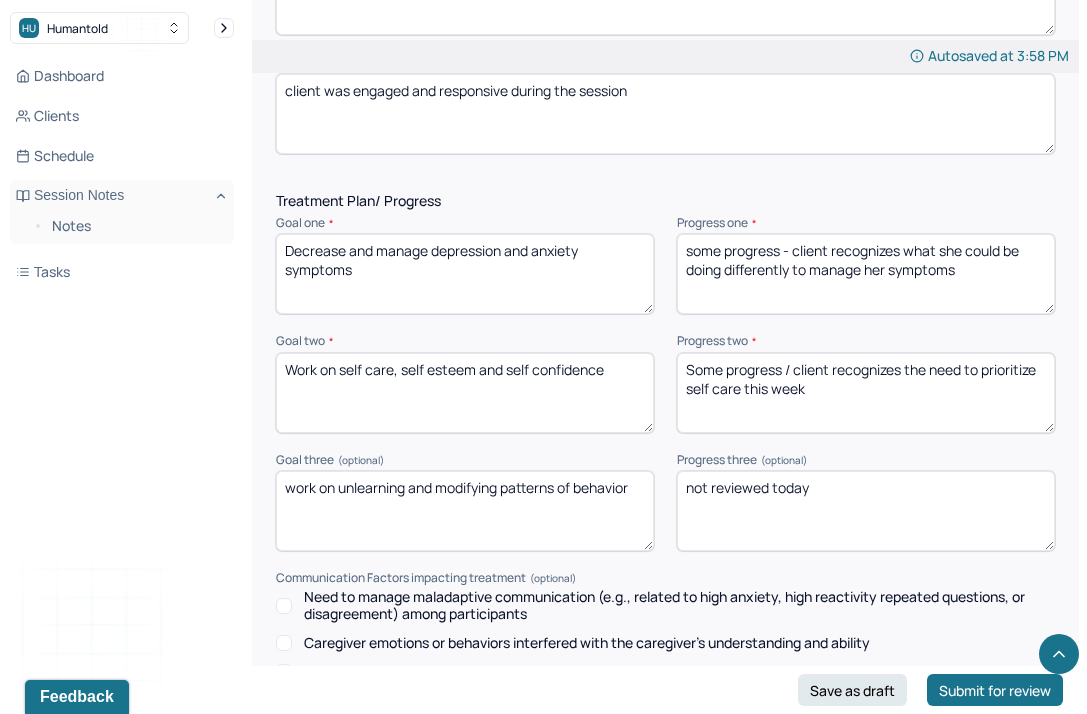 type on "some progress - client recognizes what she could be doing differently to manage her symptoms" 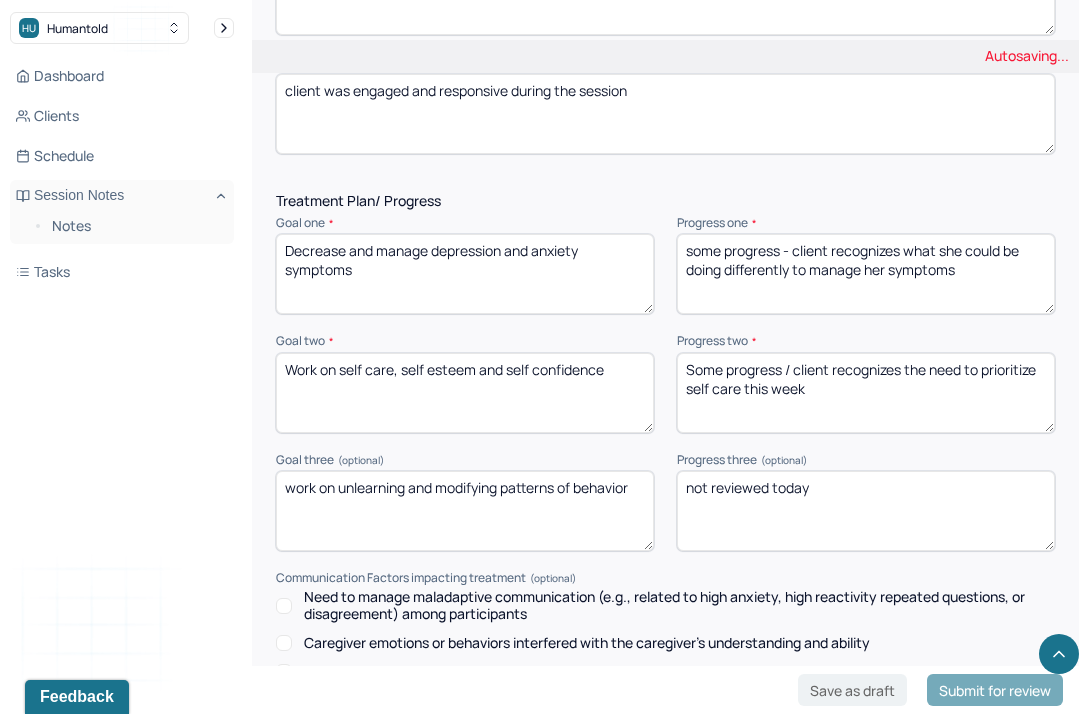 drag, startPoint x: 859, startPoint y: 404, endPoint x: 635, endPoint y: 366, distance: 227.20035 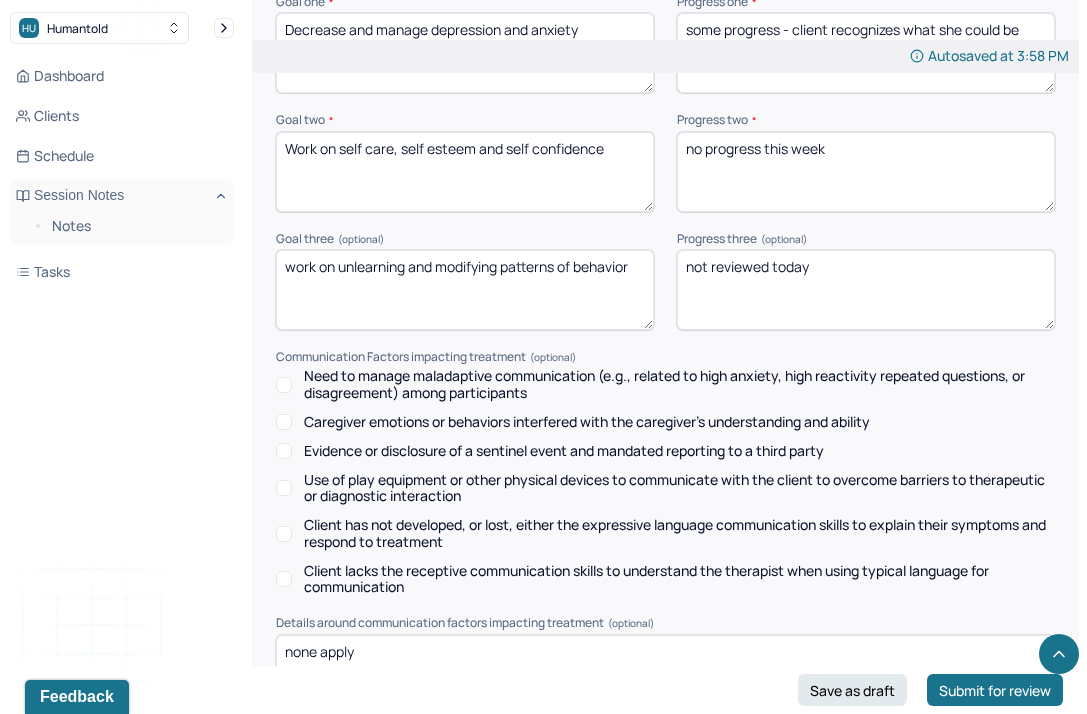 scroll, scrollTop: 3150, scrollLeft: 0, axis: vertical 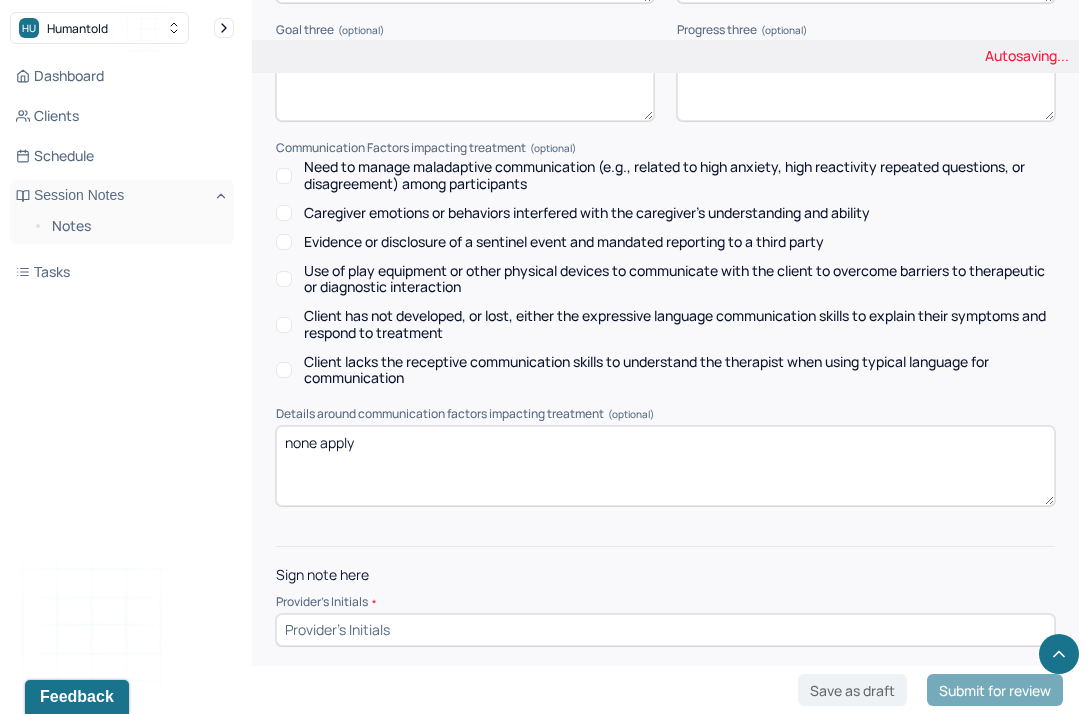 type on "no progress this week" 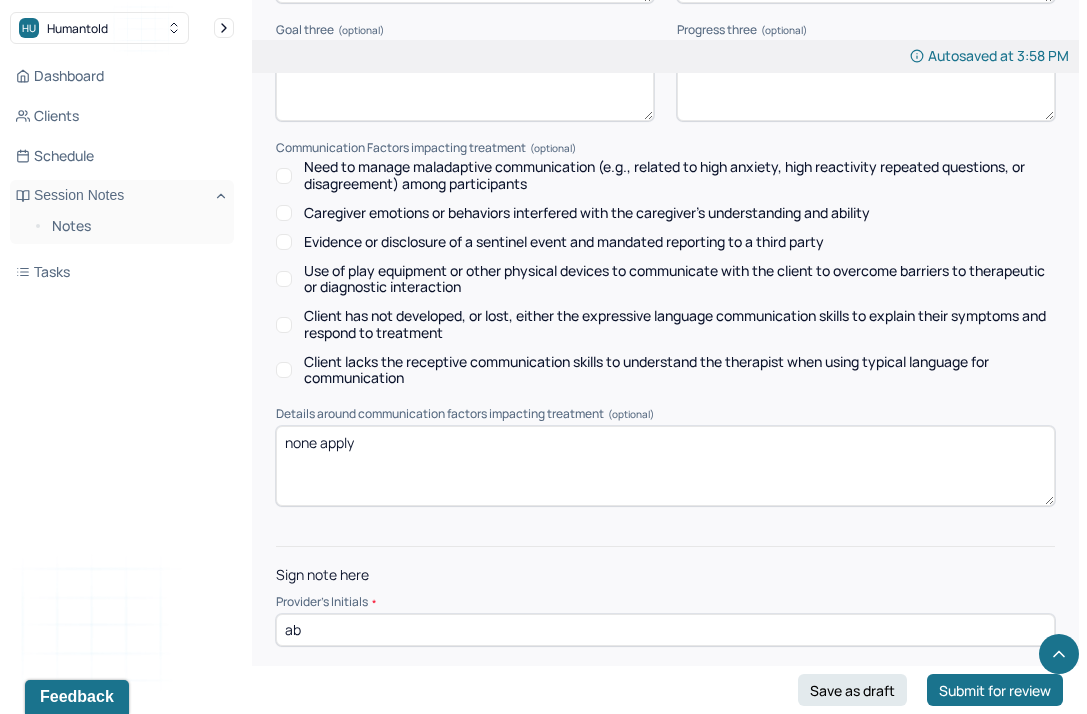 type on "ab" 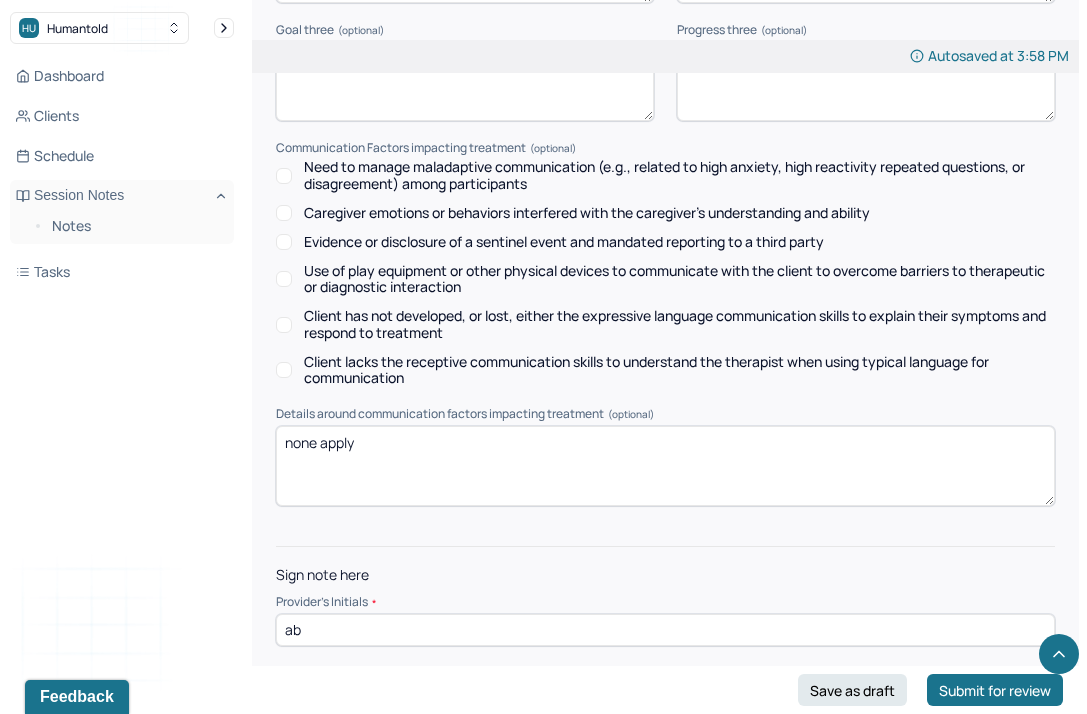 click on "Submit for review" at bounding box center (995, 690) 